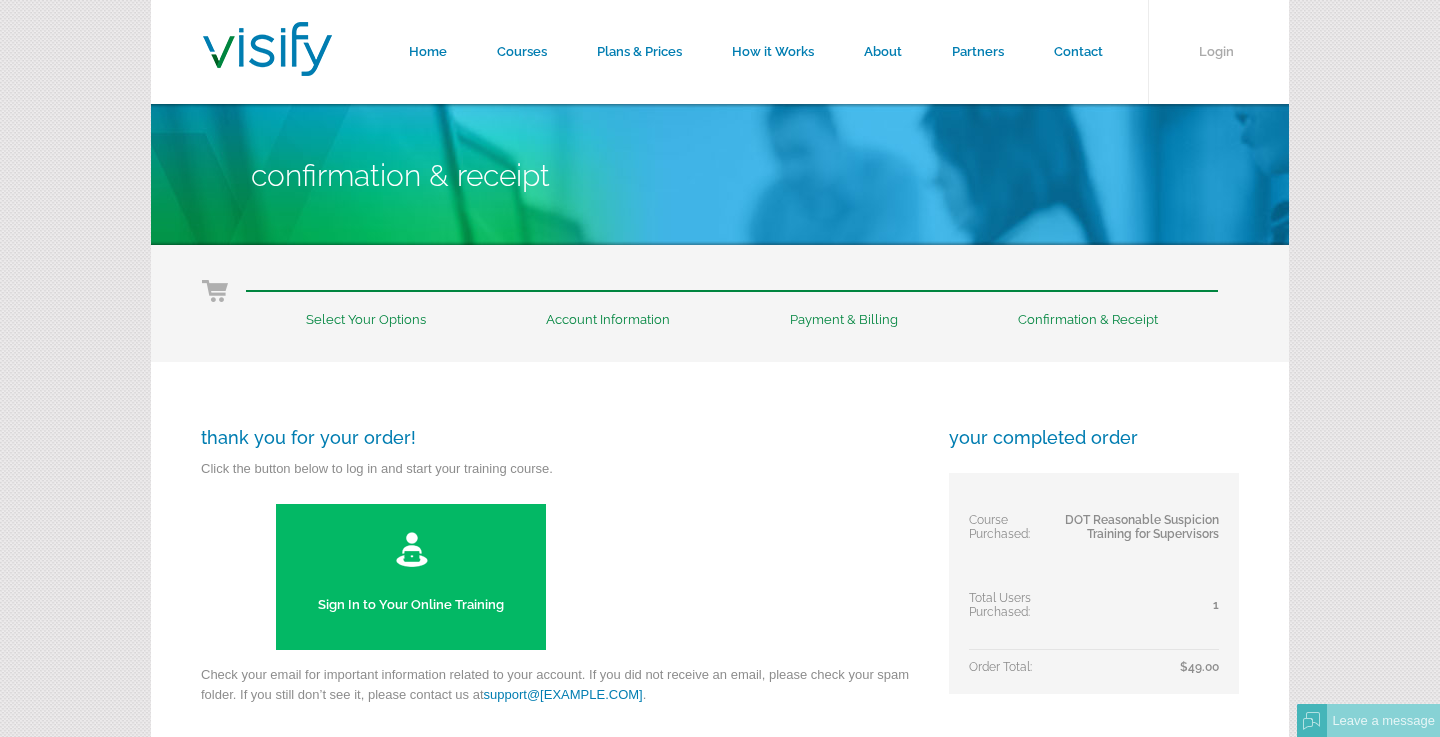 scroll, scrollTop: 0, scrollLeft: 0, axis: both 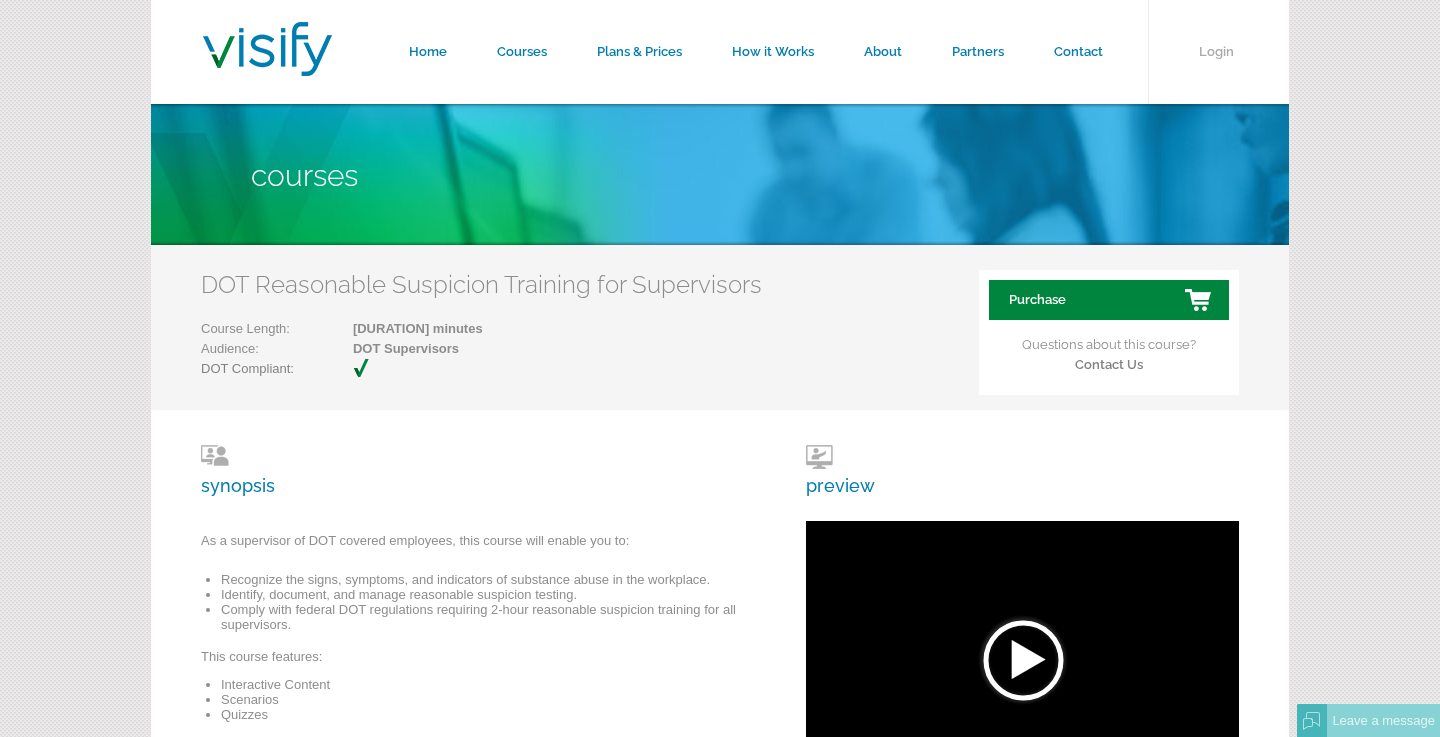 click on "Purchase" at bounding box center (1109, 300) 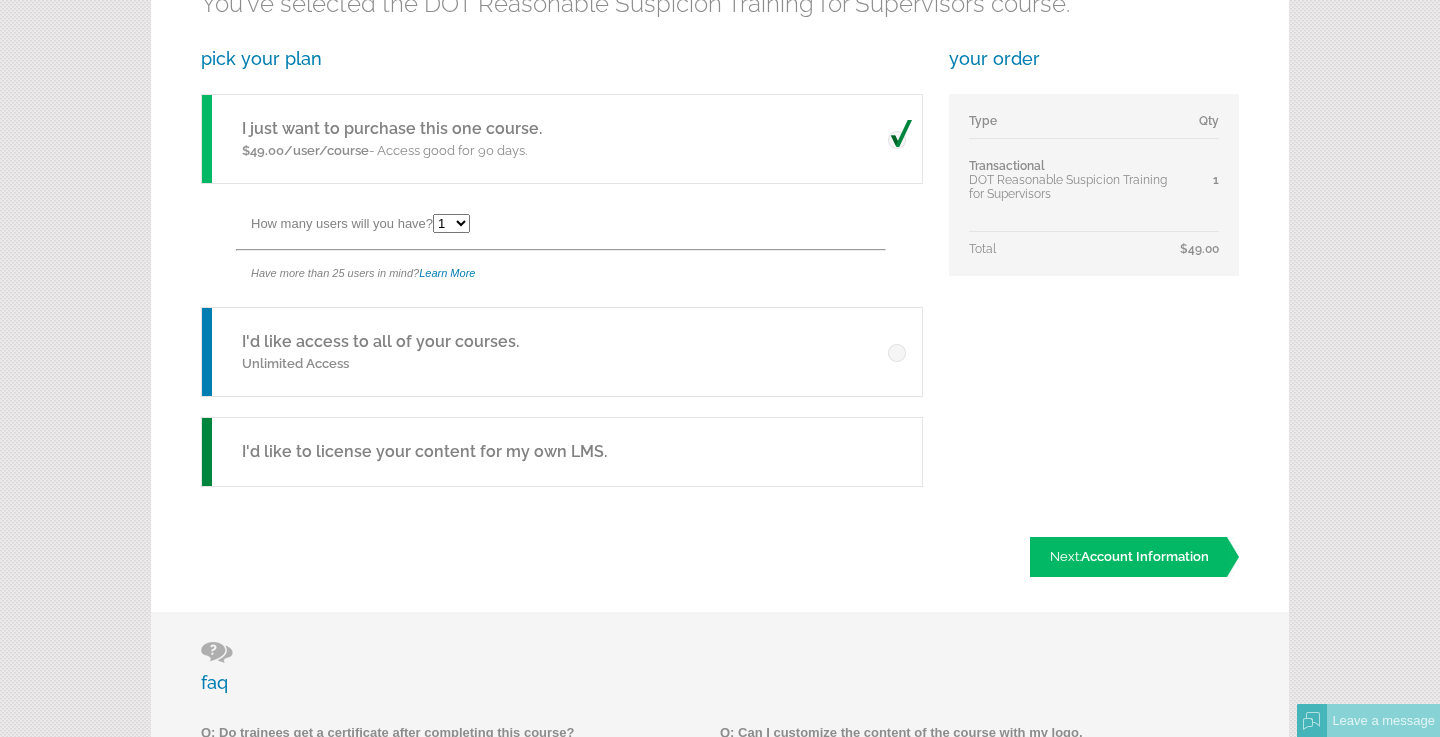 scroll, scrollTop: 514, scrollLeft: 0, axis: vertical 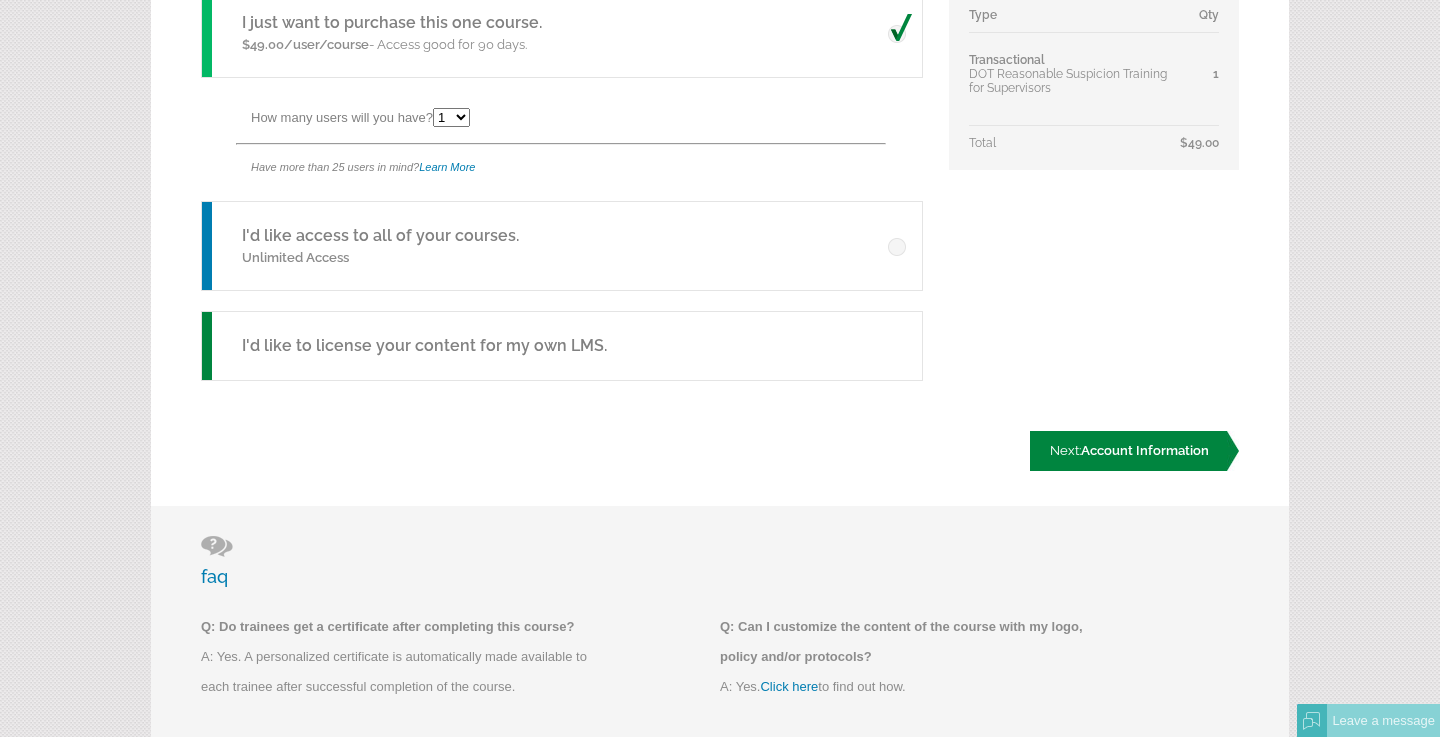 click on "Account Information" at bounding box center (1145, 450) 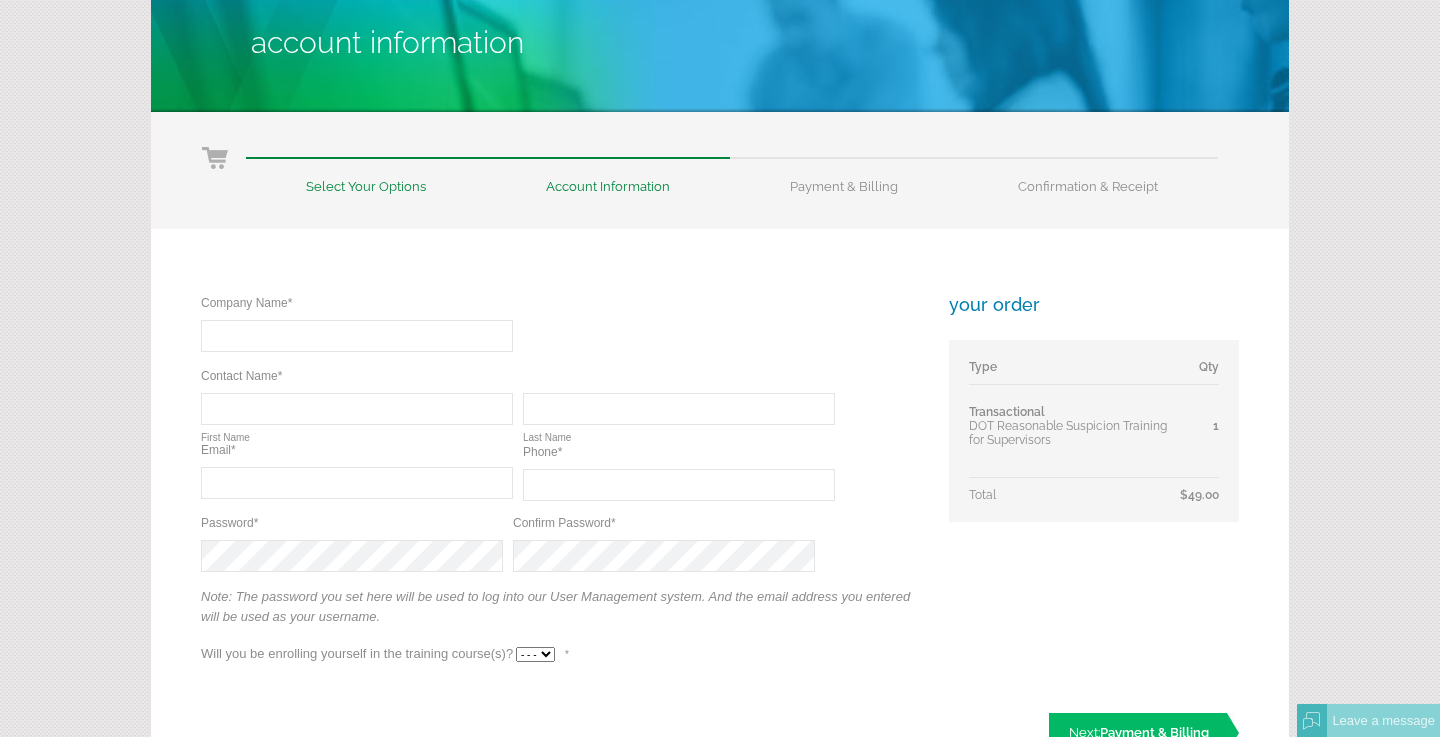 scroll, scrollTop: 134, scrollLeft: 0, axis: vertical 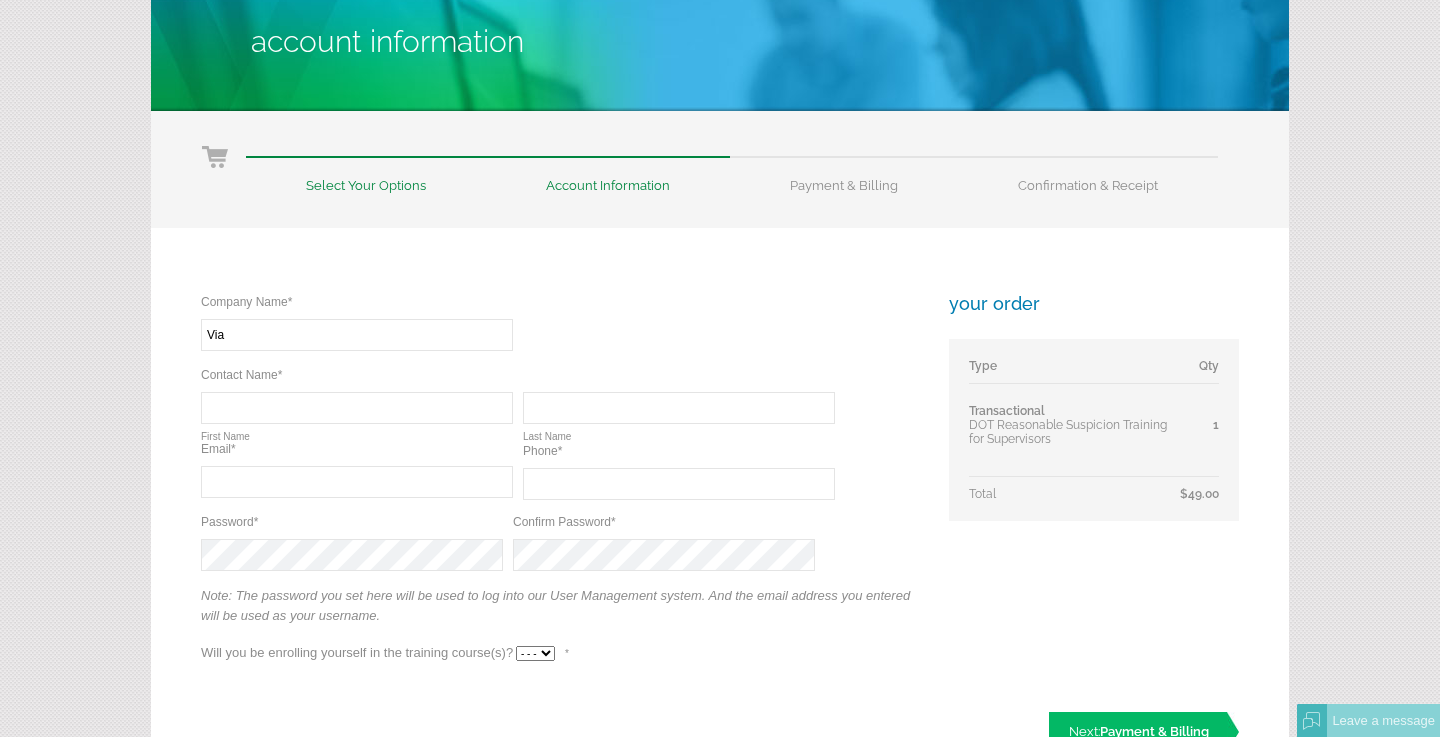 type on "Via" 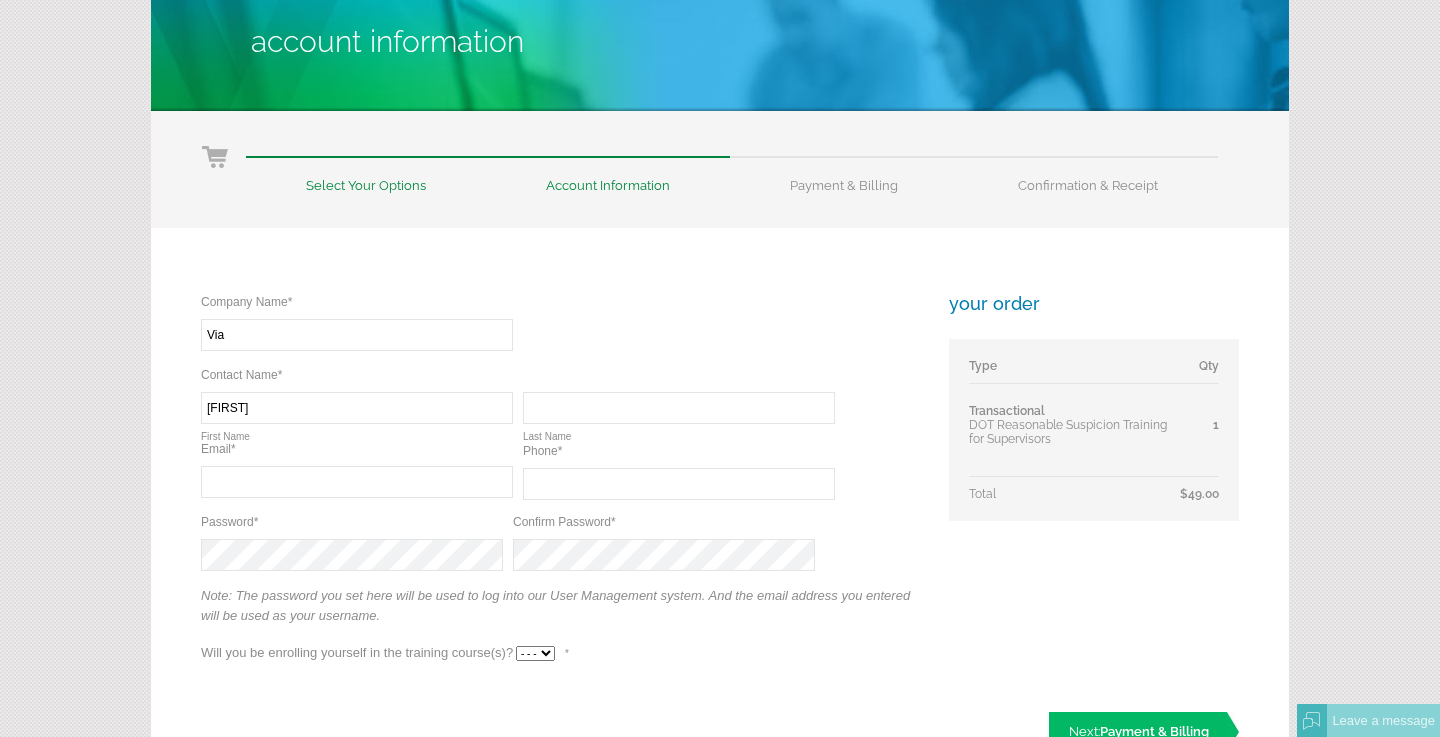 type on "Jason" 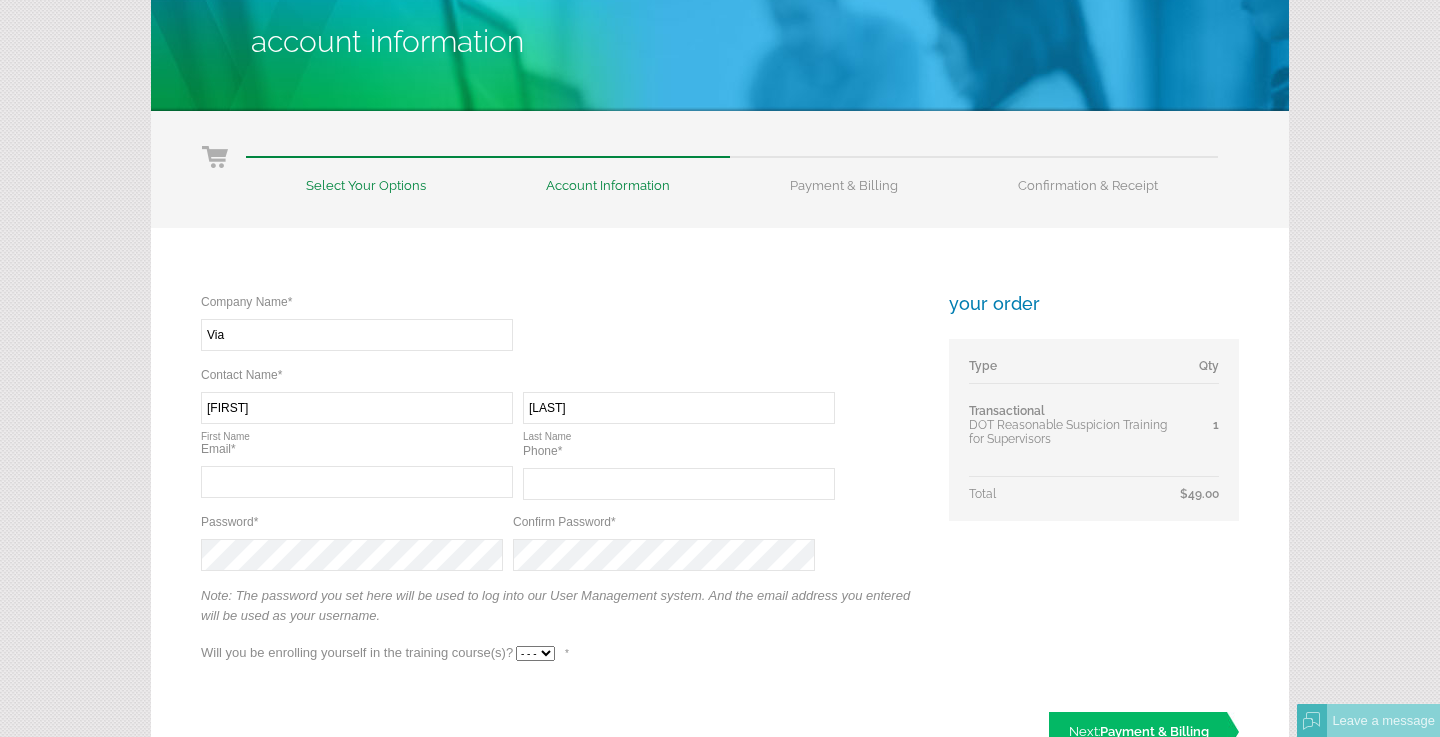 type on "Tilly" 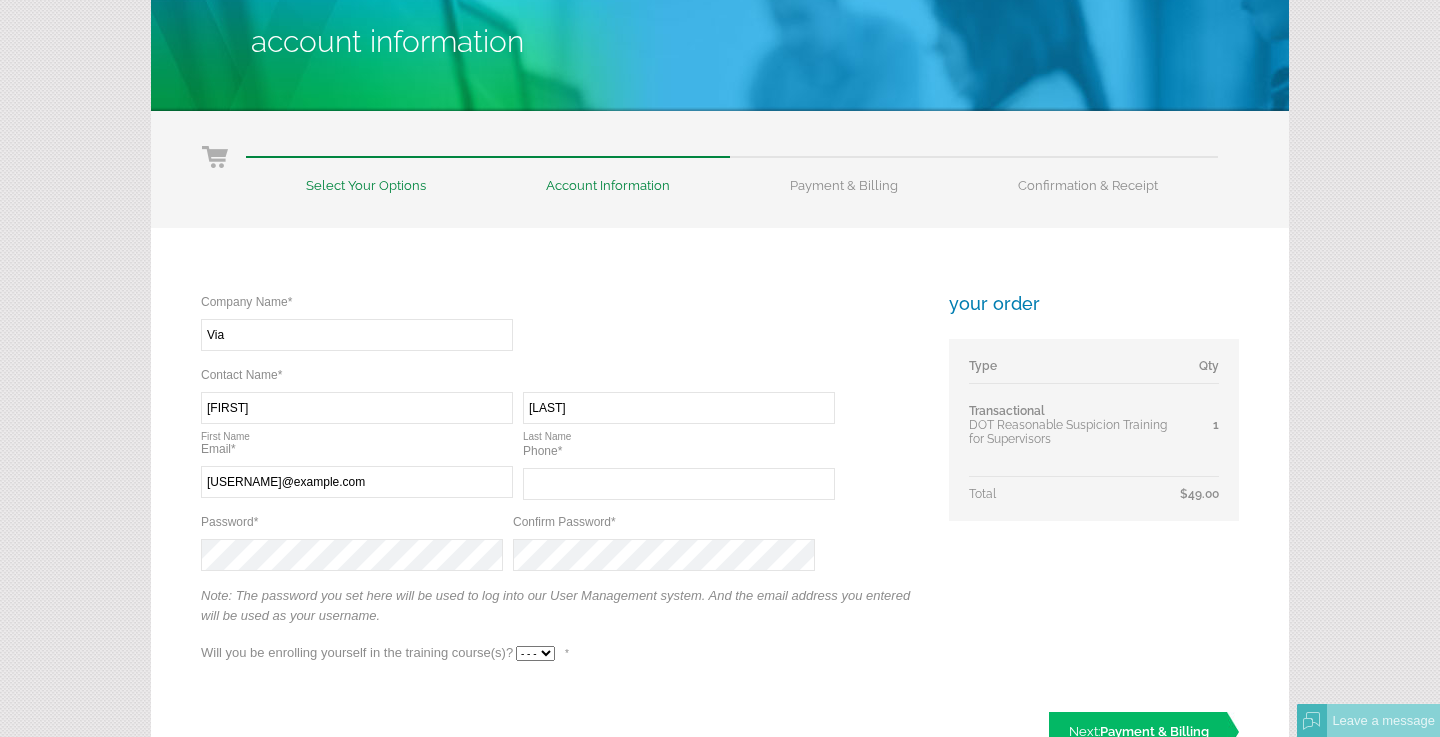 type on "jason.tilly@ridewithvia.com" 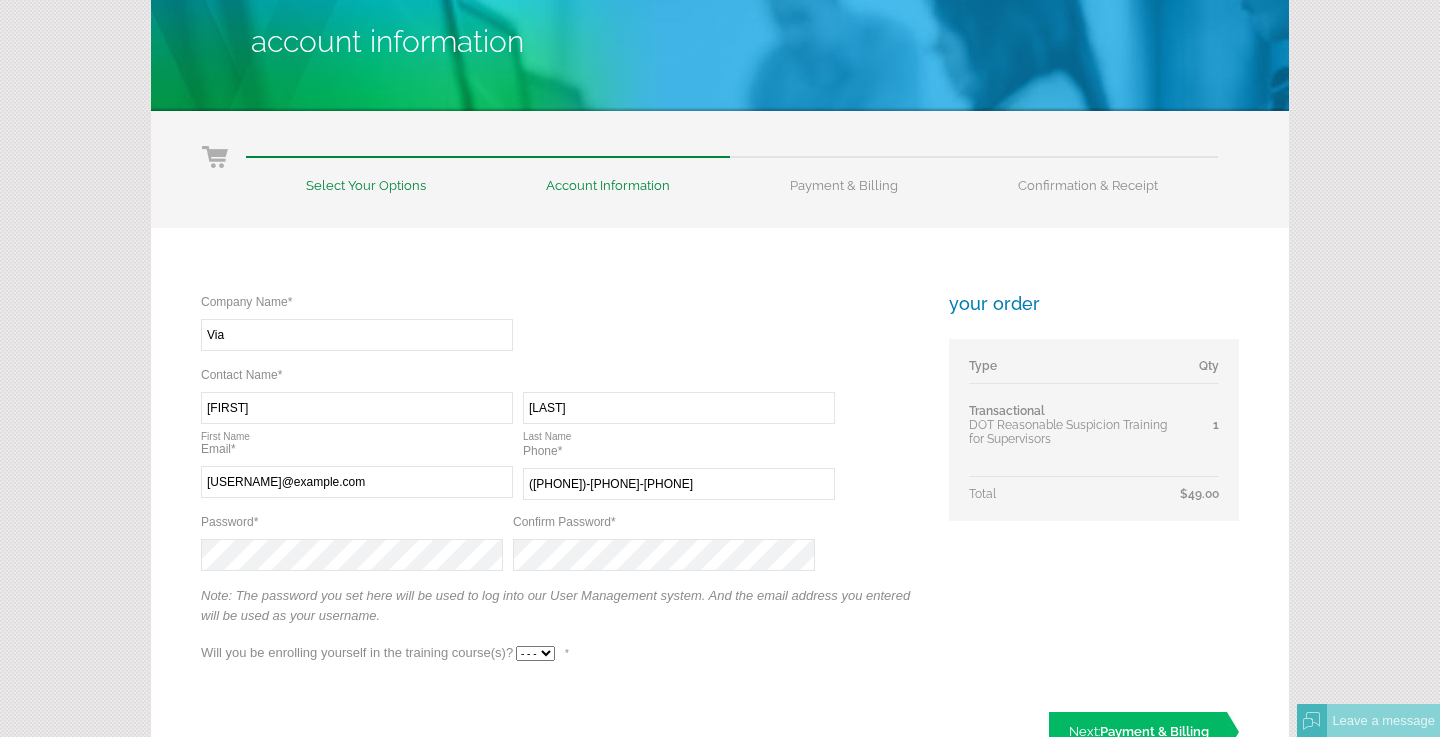 type on "[PHONE]" 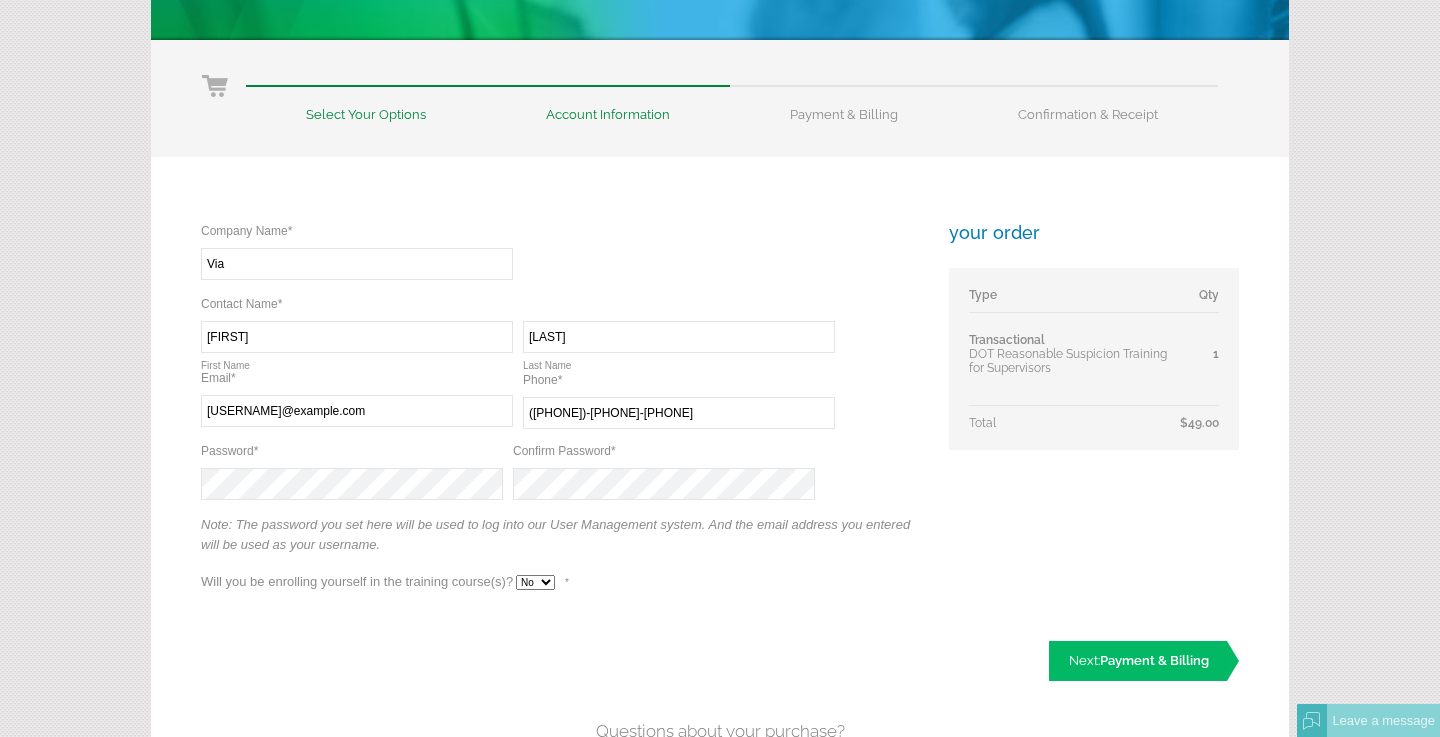 scroll, scrollTop: 212, scrollLeft: 0, axis: vertical 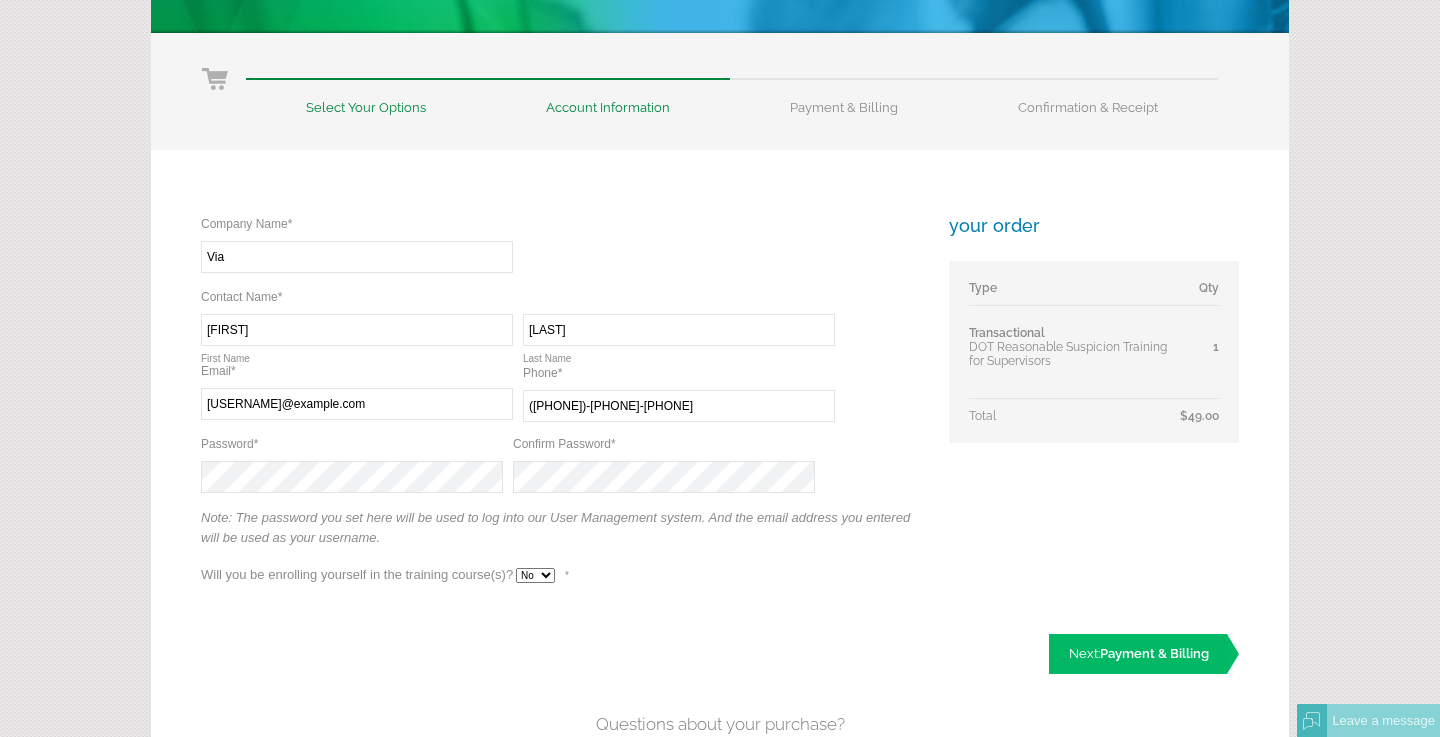 select on "Yes" 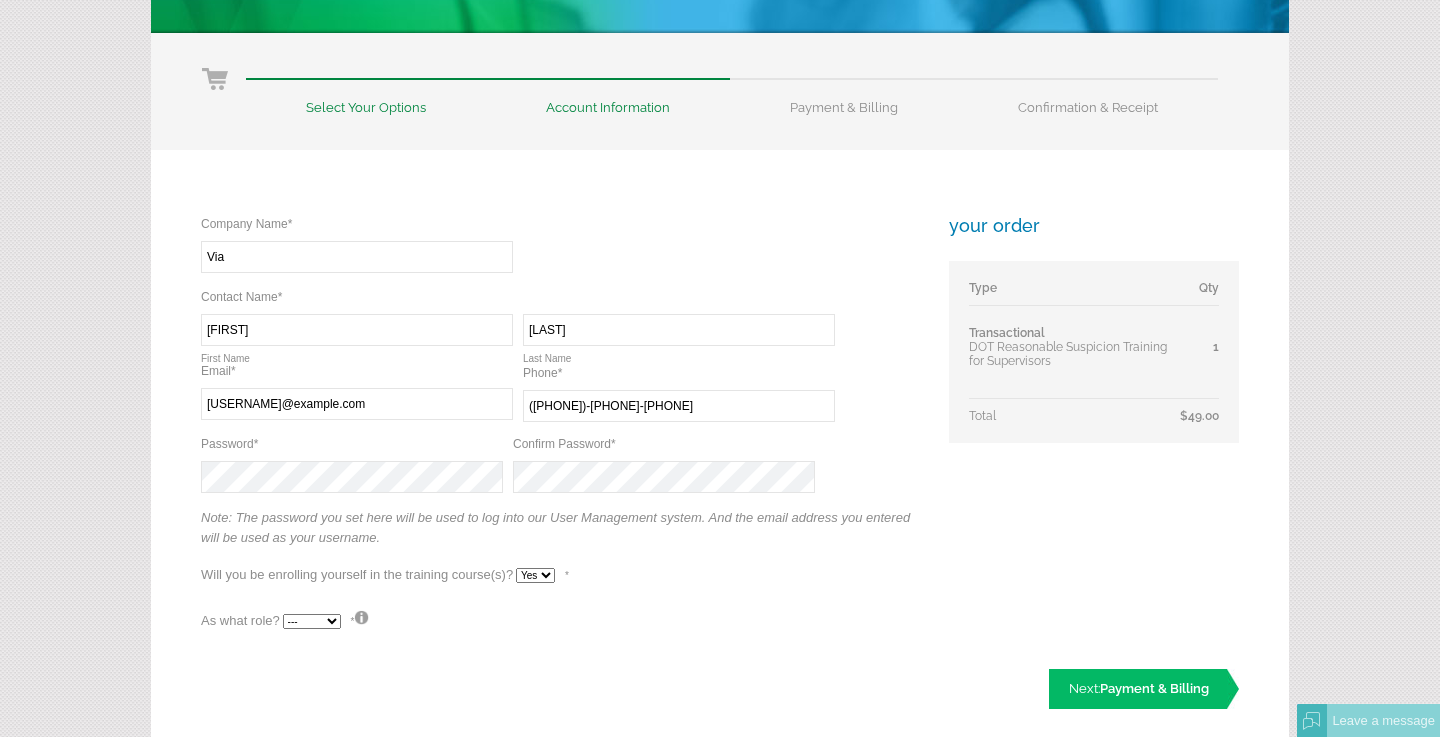 select on "True" 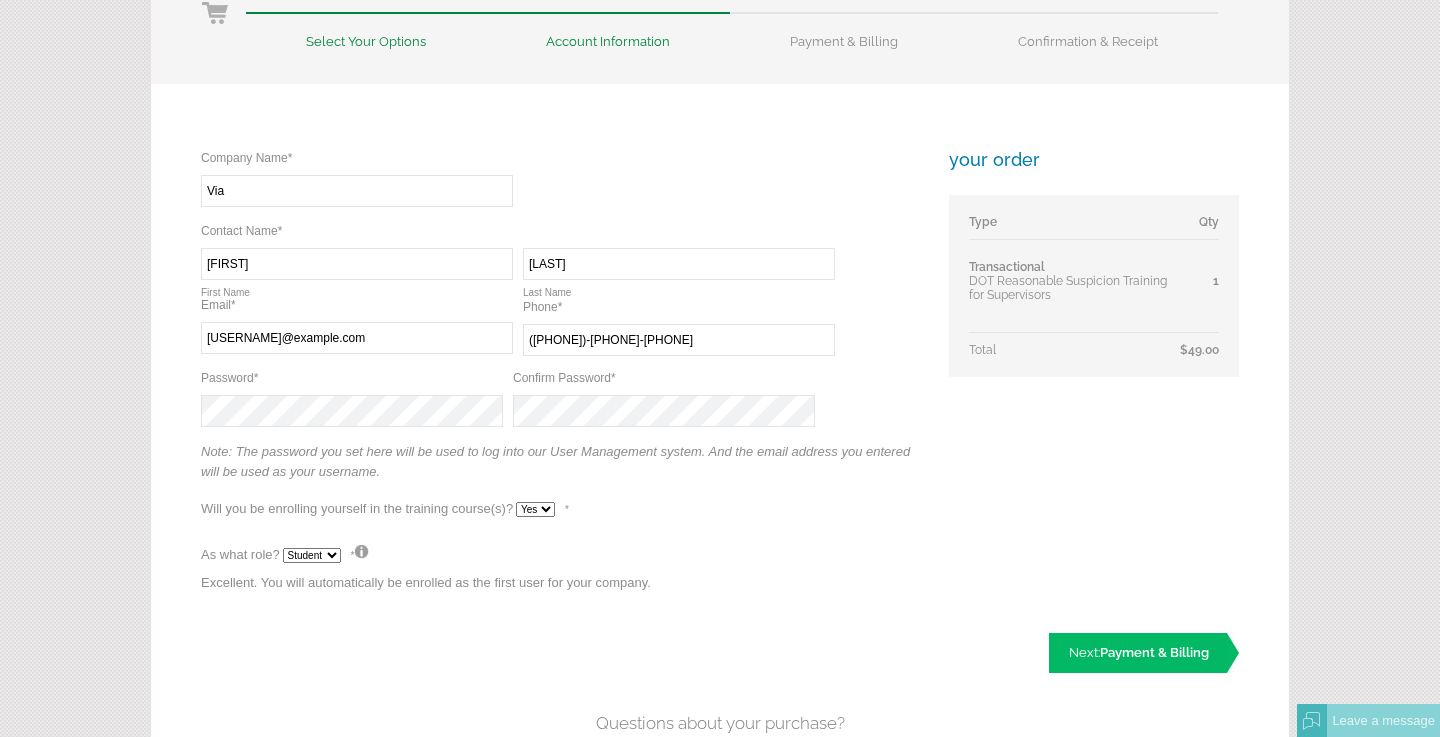 scroll, scrollTop: 294, scrollLeft: 0, axis: vertical 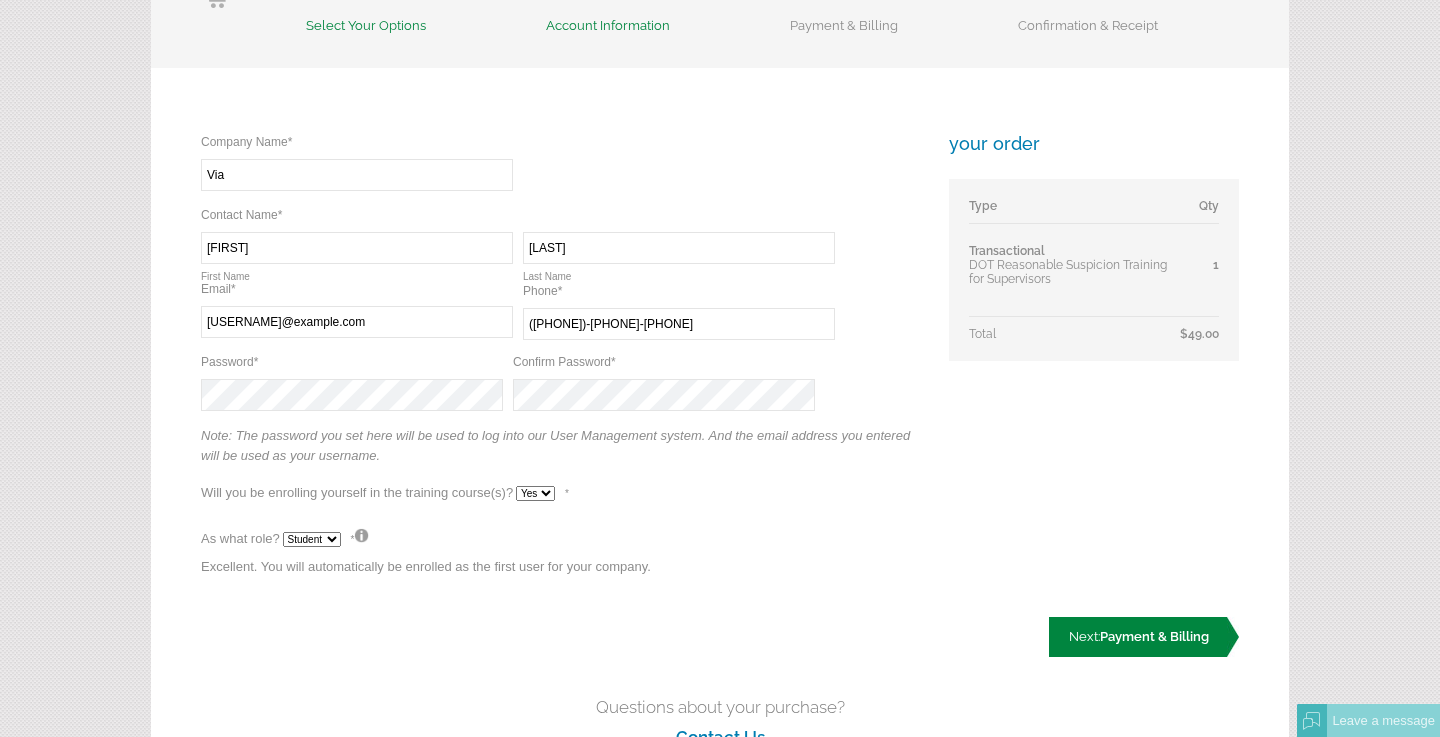 click on "Payment & Billing" at bounding box center [1154, 636] 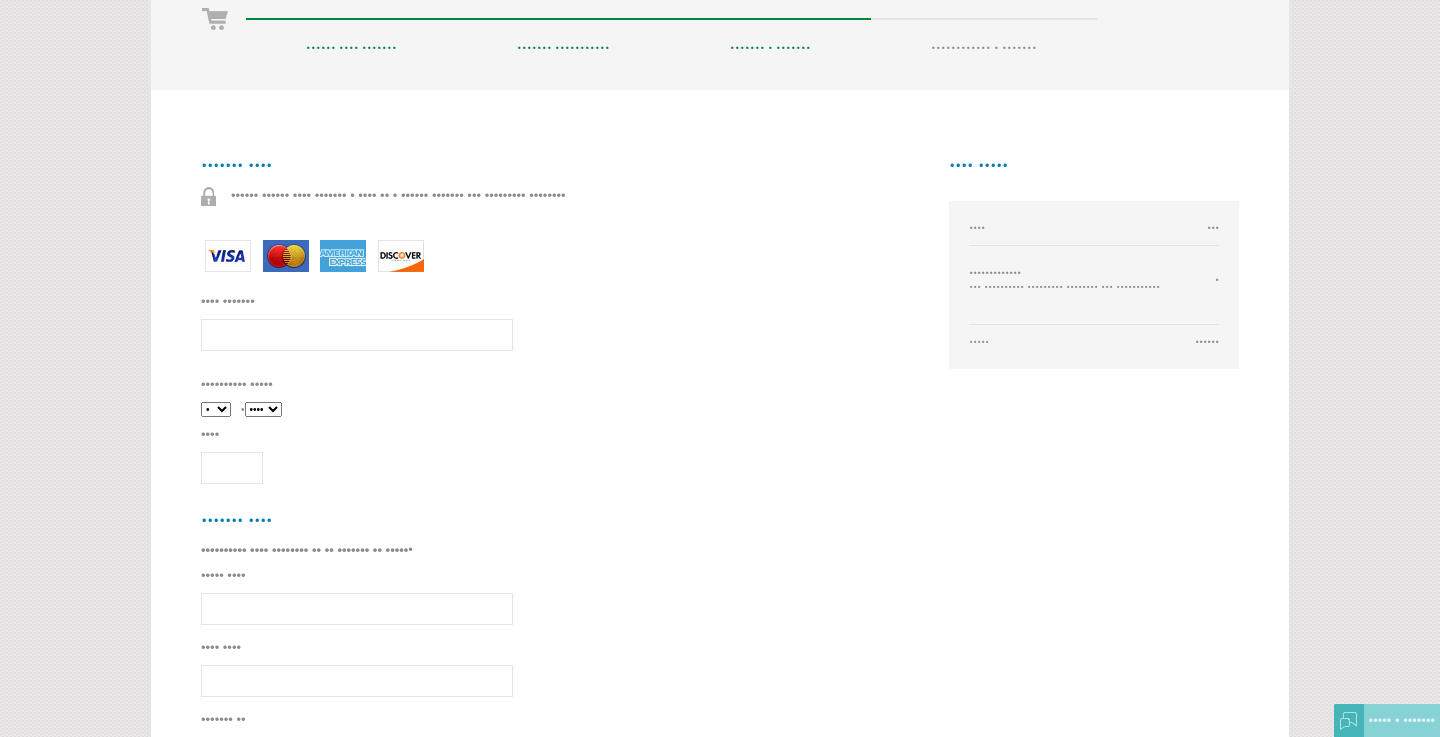scroll, scrollTop: 343, scrollLeft: 0, axis: vertical 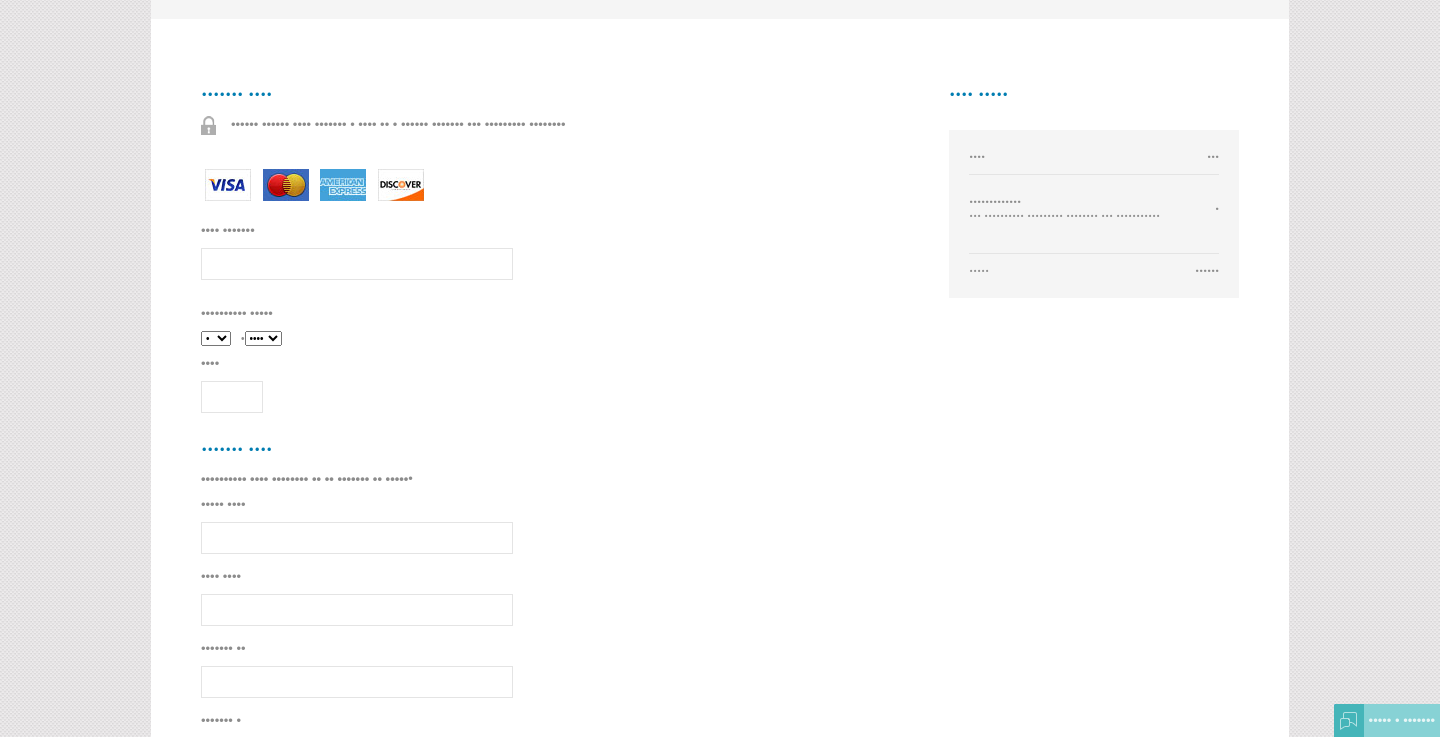 click on "•••• •••••• •" at bounding box center [357, 264] 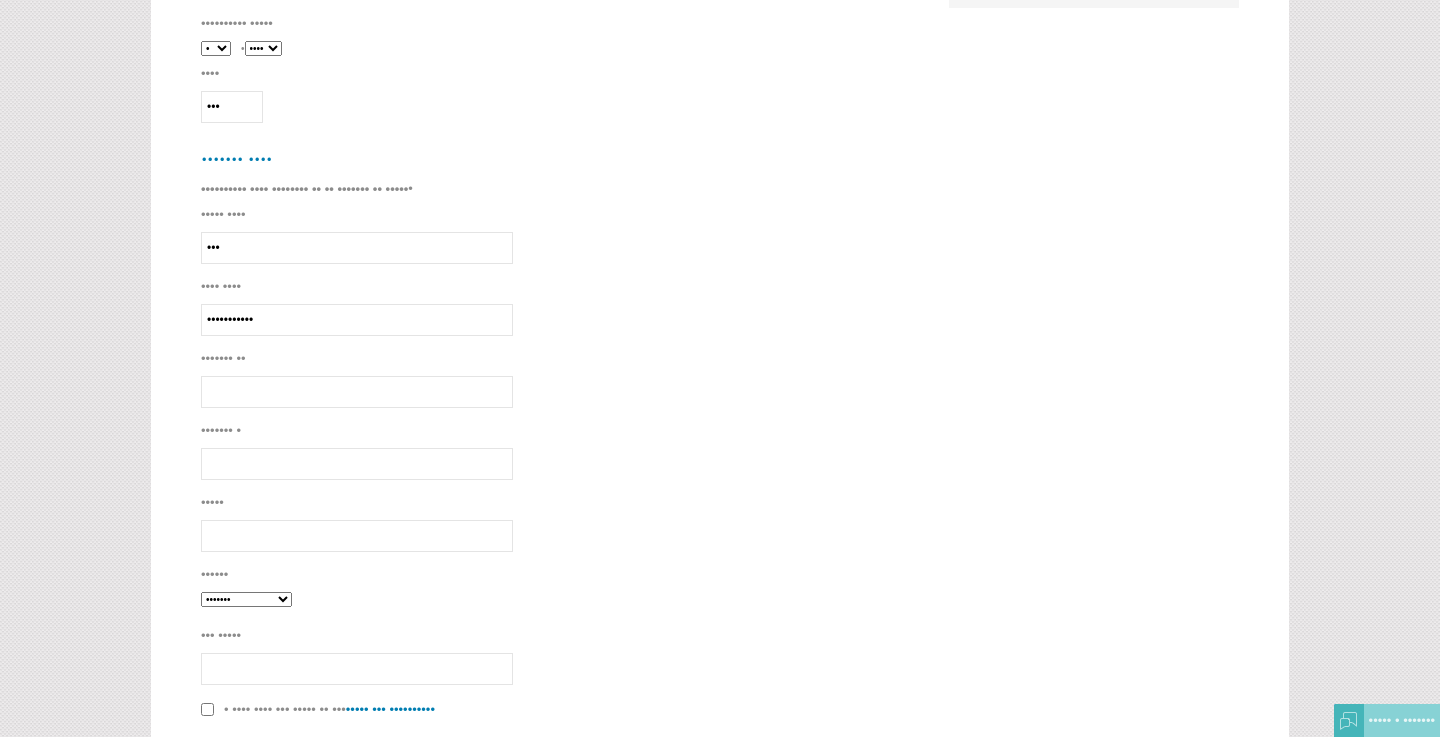 scroll, scrollTop: 637, scrollLeft: 0, axis: vertical 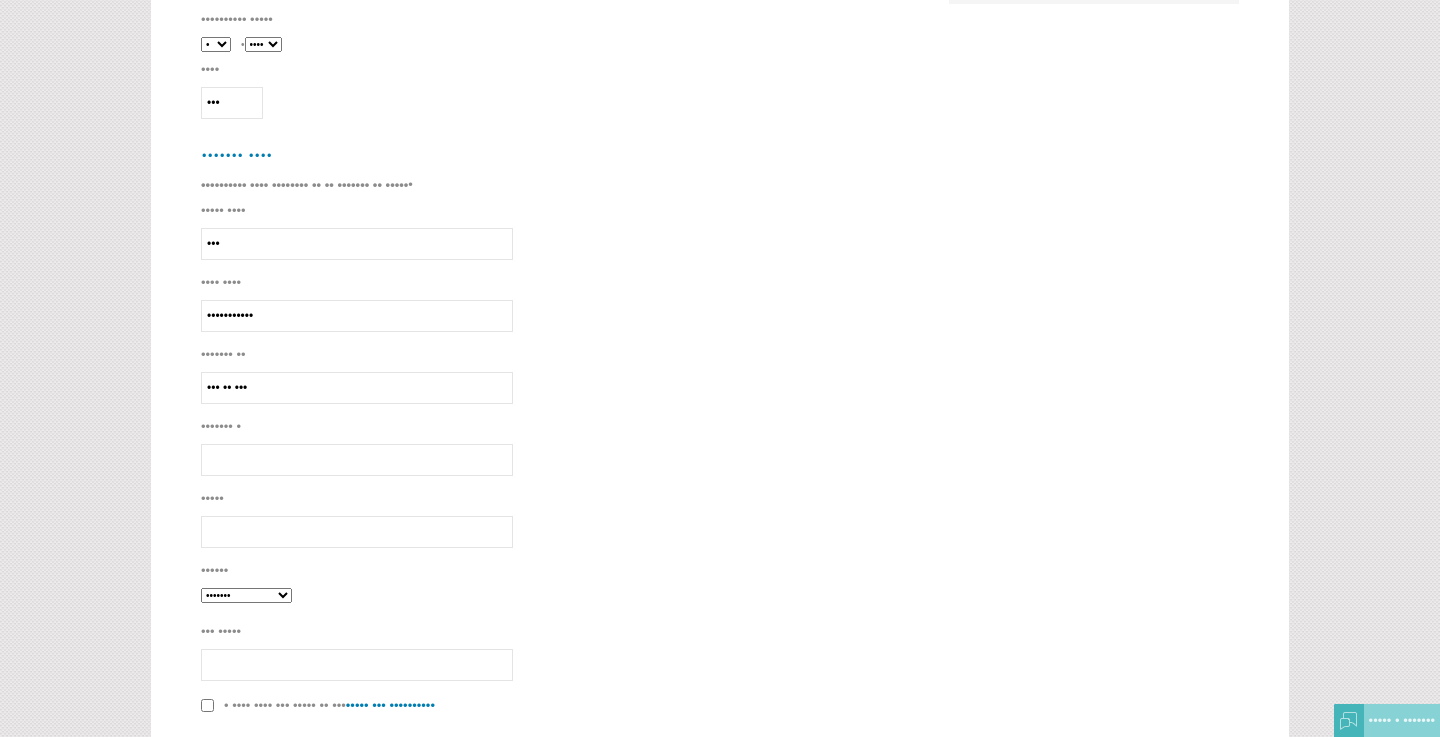 type on "••• •• •••" 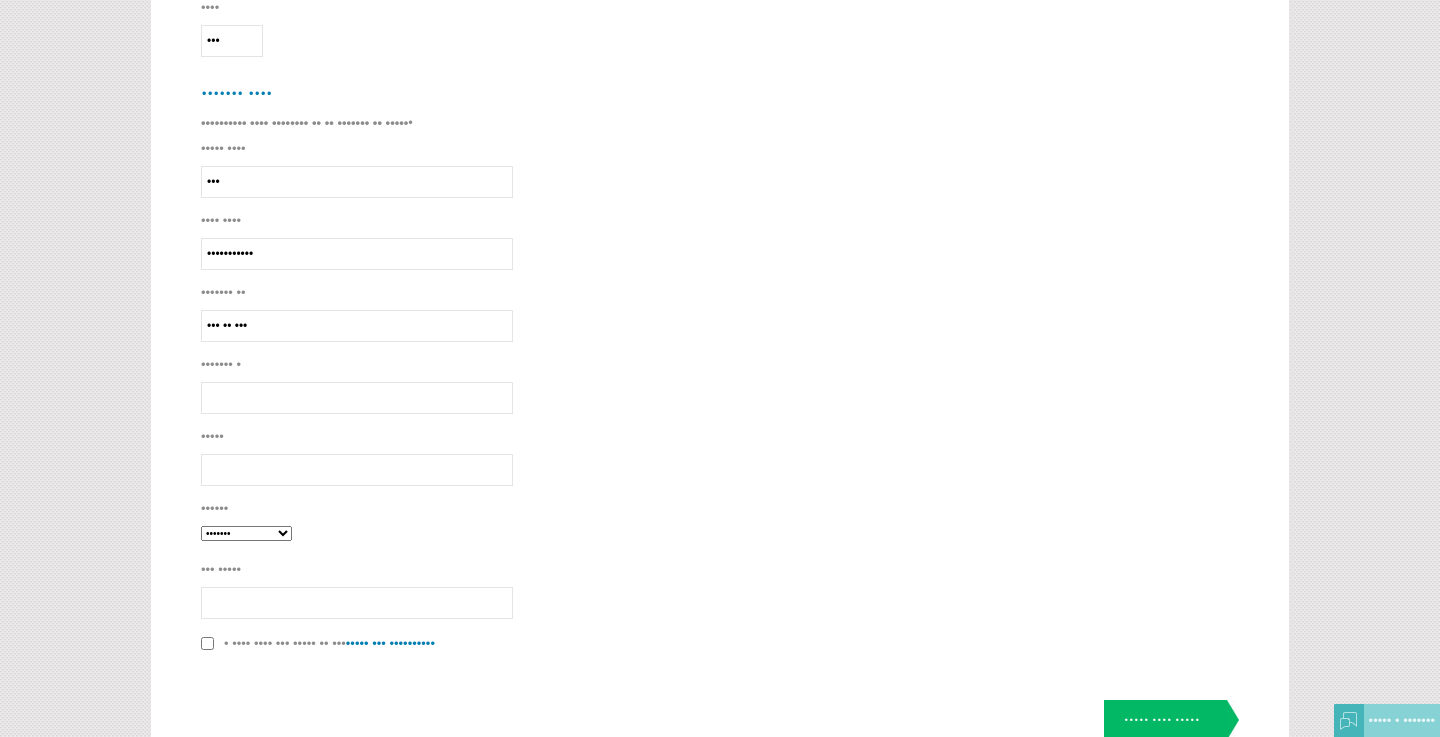scroll, scrollTop: 702, scrollLeft: 0, axis: vertical 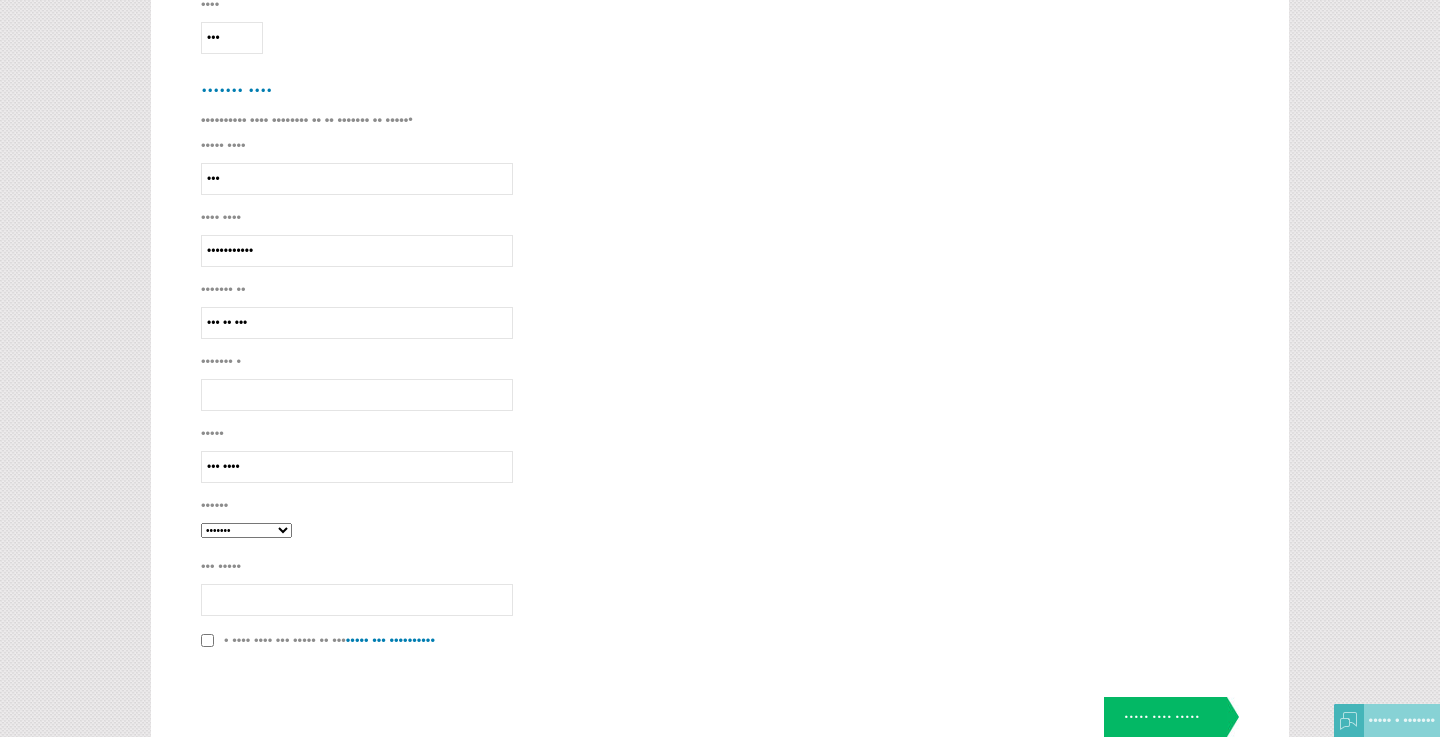 type on "••• ••••" 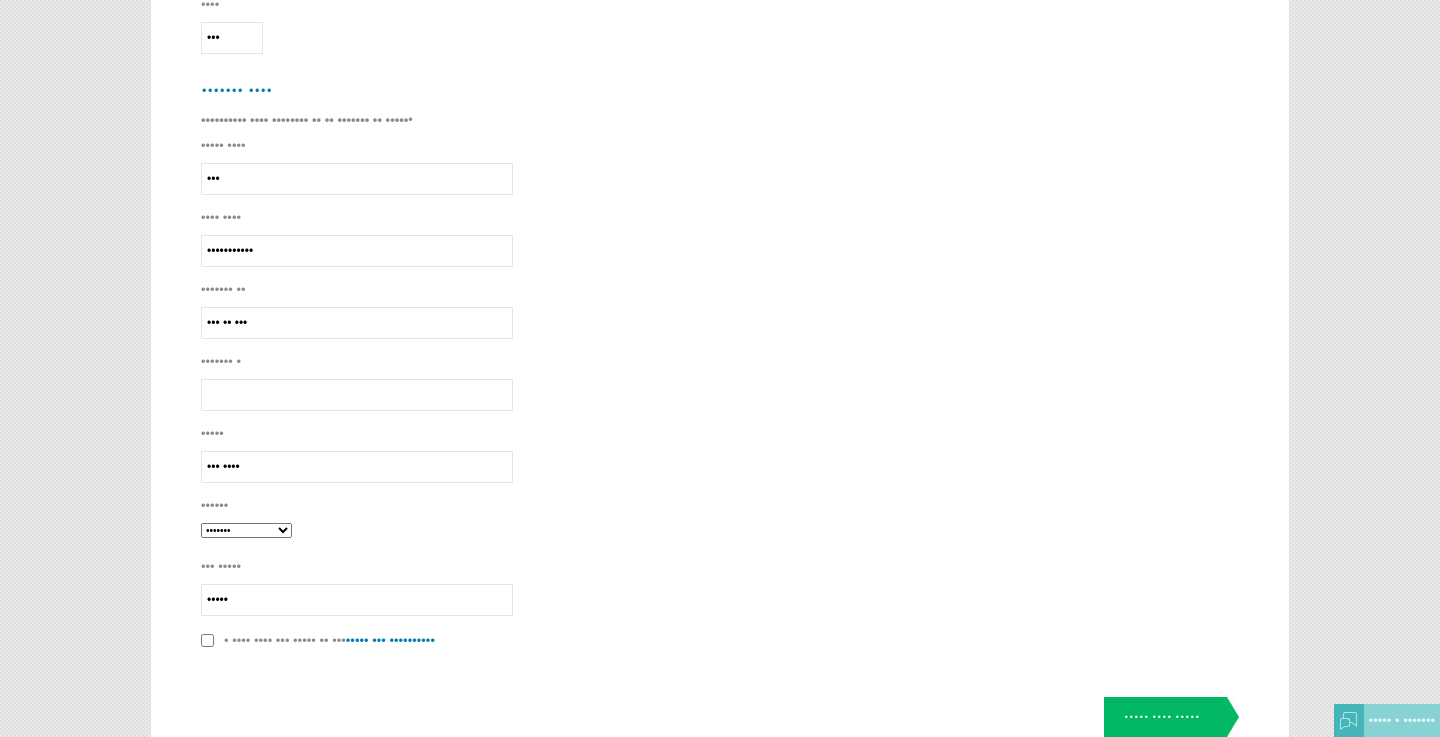 type on "•••••" 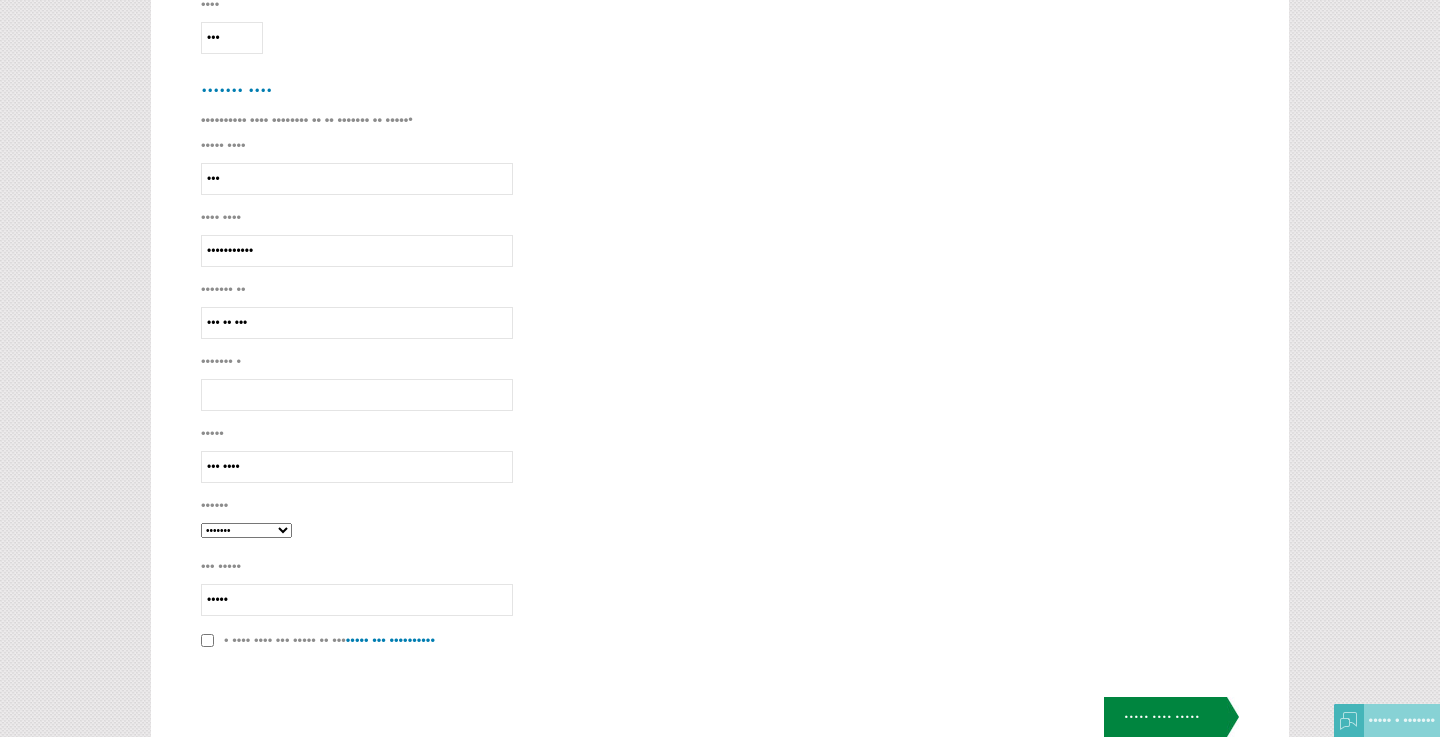 click on "••••• •••• •••••" at bounding box center (1171, 717) 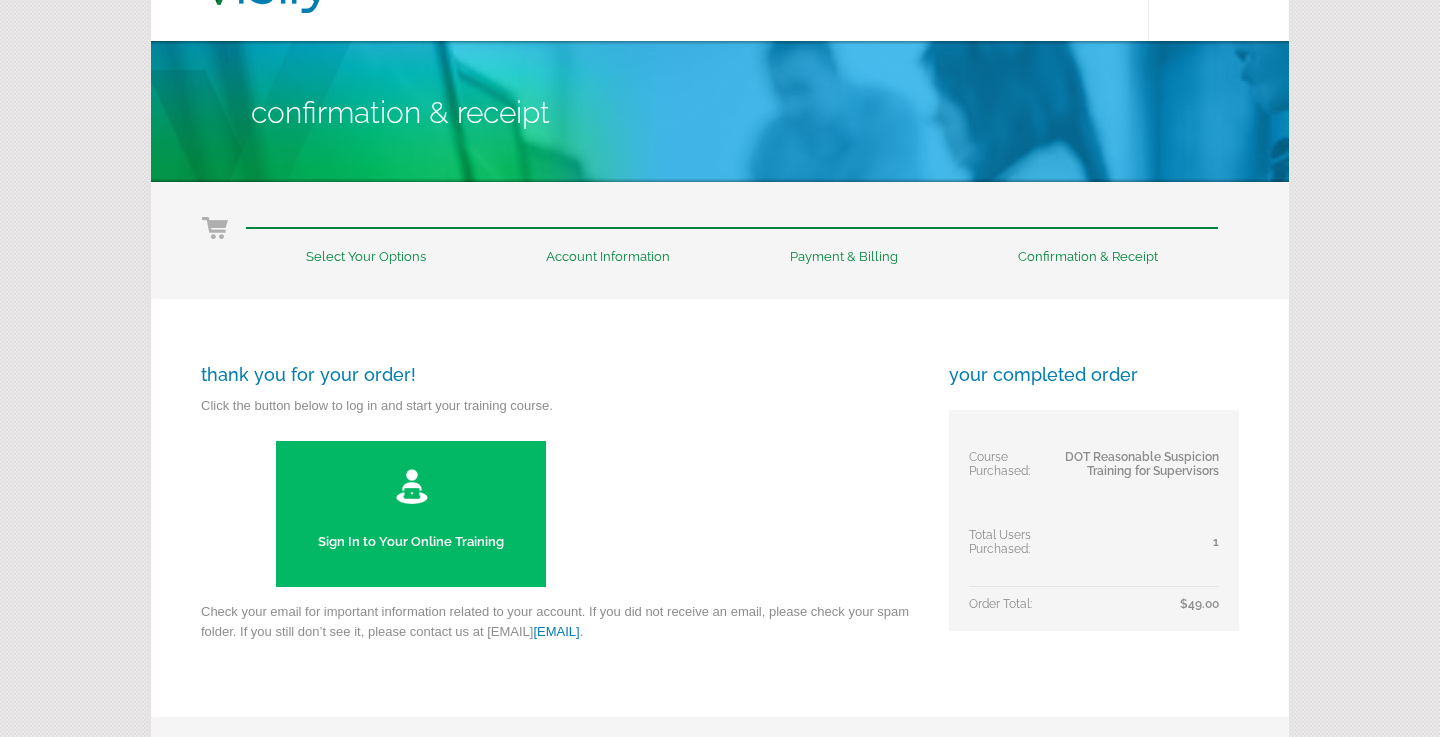 scroll, scrollTop: 110, scrollLeft: 0, axis: vertical 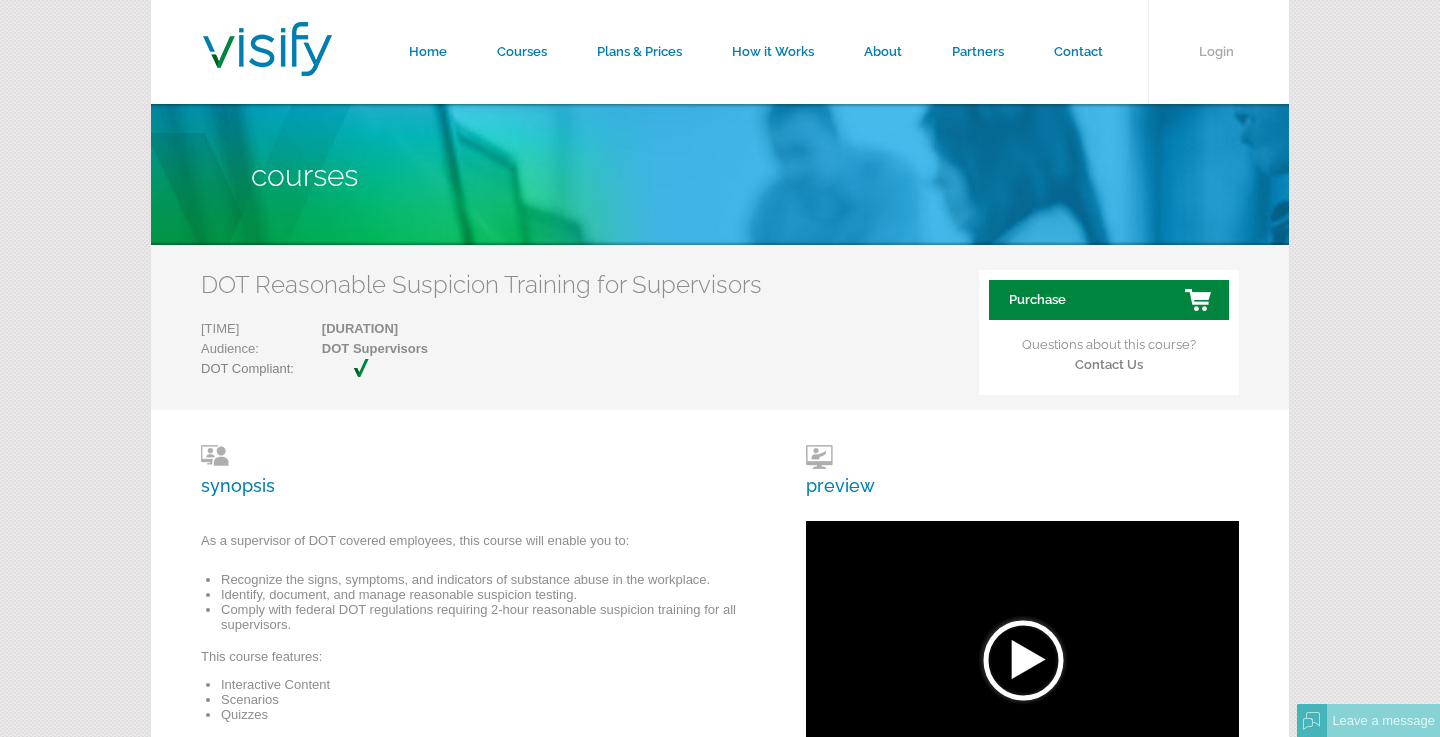 click on "Purchase" at bounding box center (1109, 300) 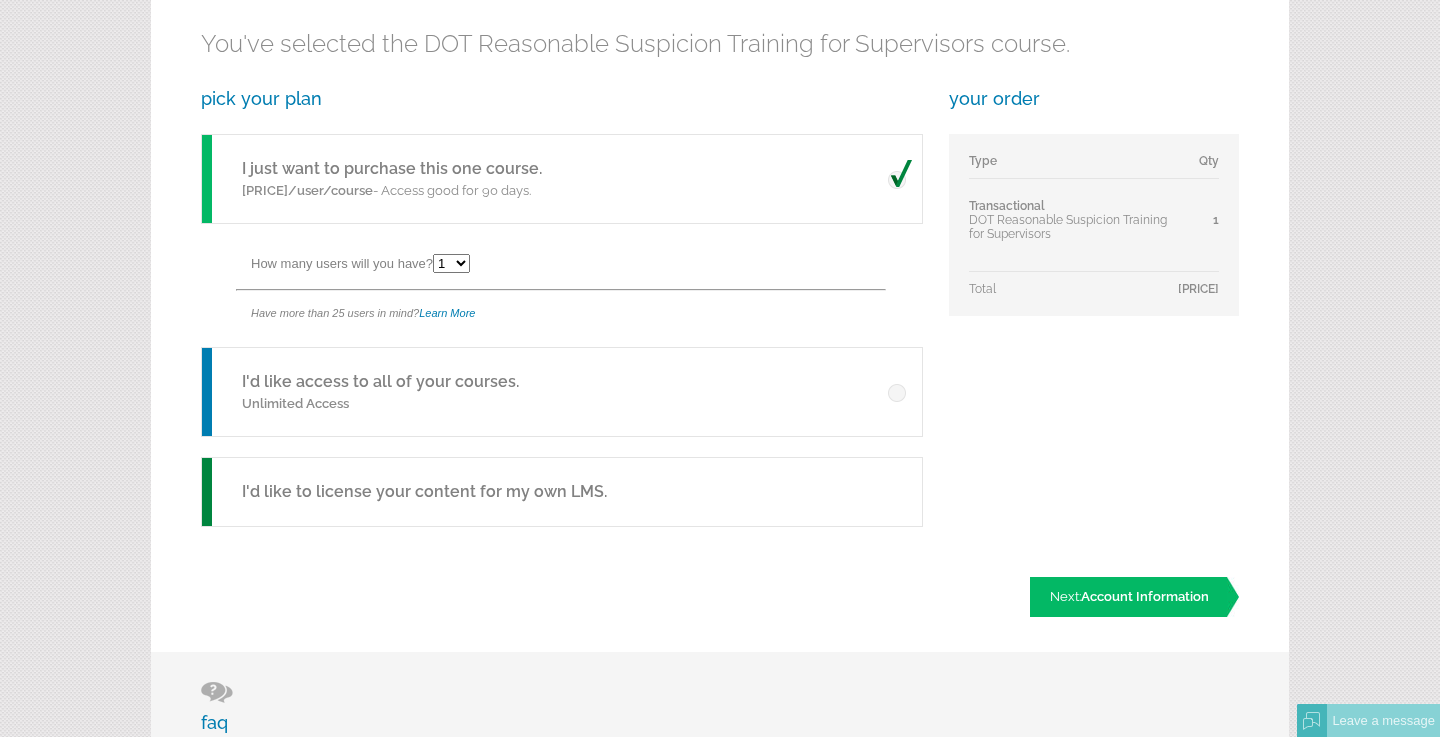 scroll, scrollTop: 369, scrollLeft: 0, axis: vertical 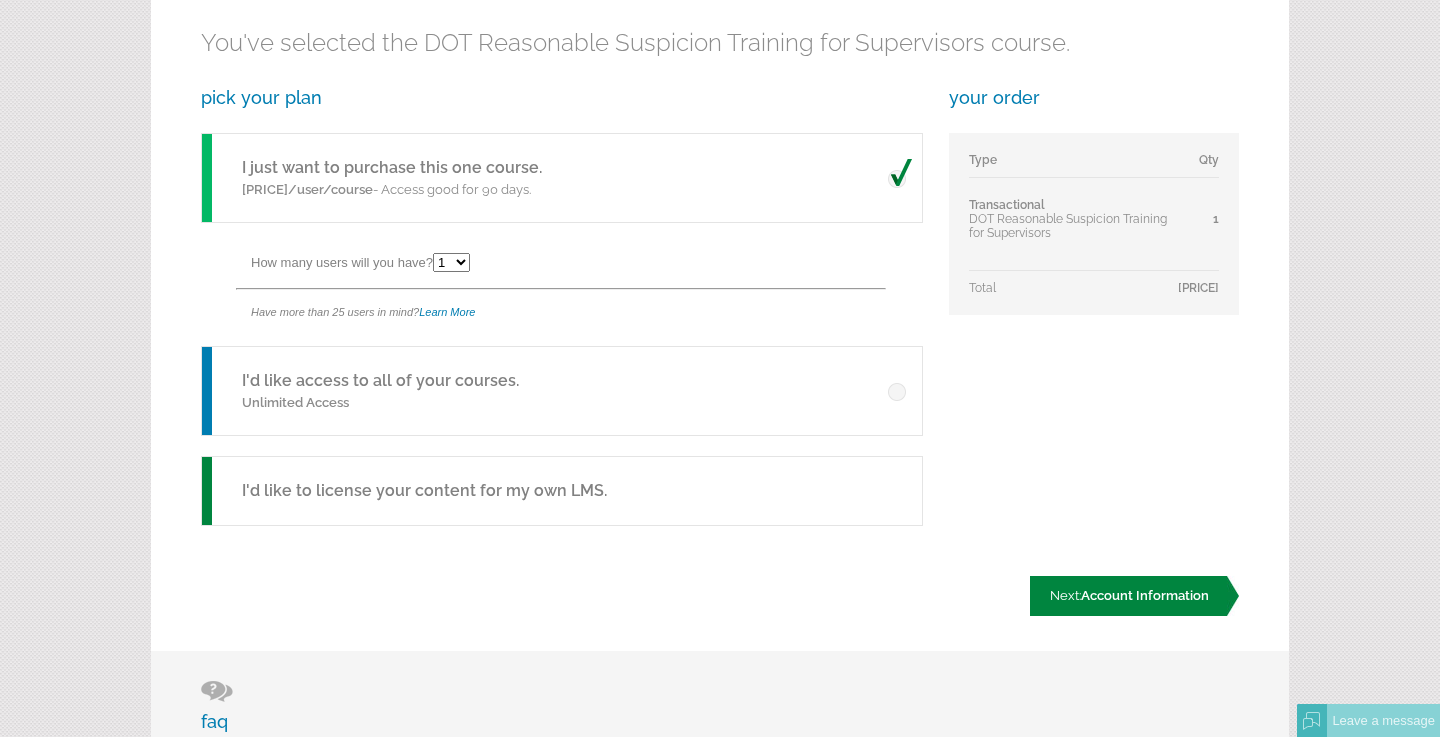 click on "Account Information" at bounding box center (1145, 595) 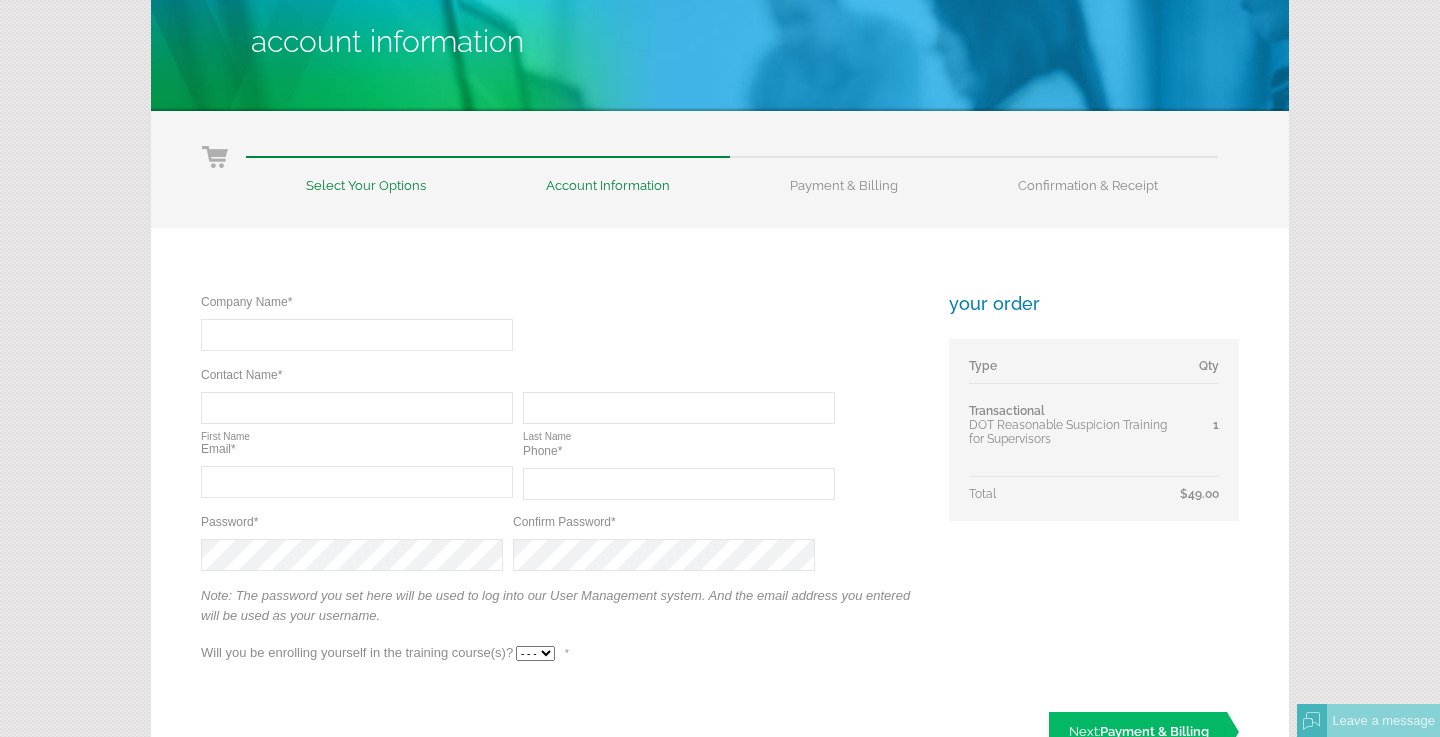 scroll, scrollTop: 169, scrollLeft: 0, axis: vertical 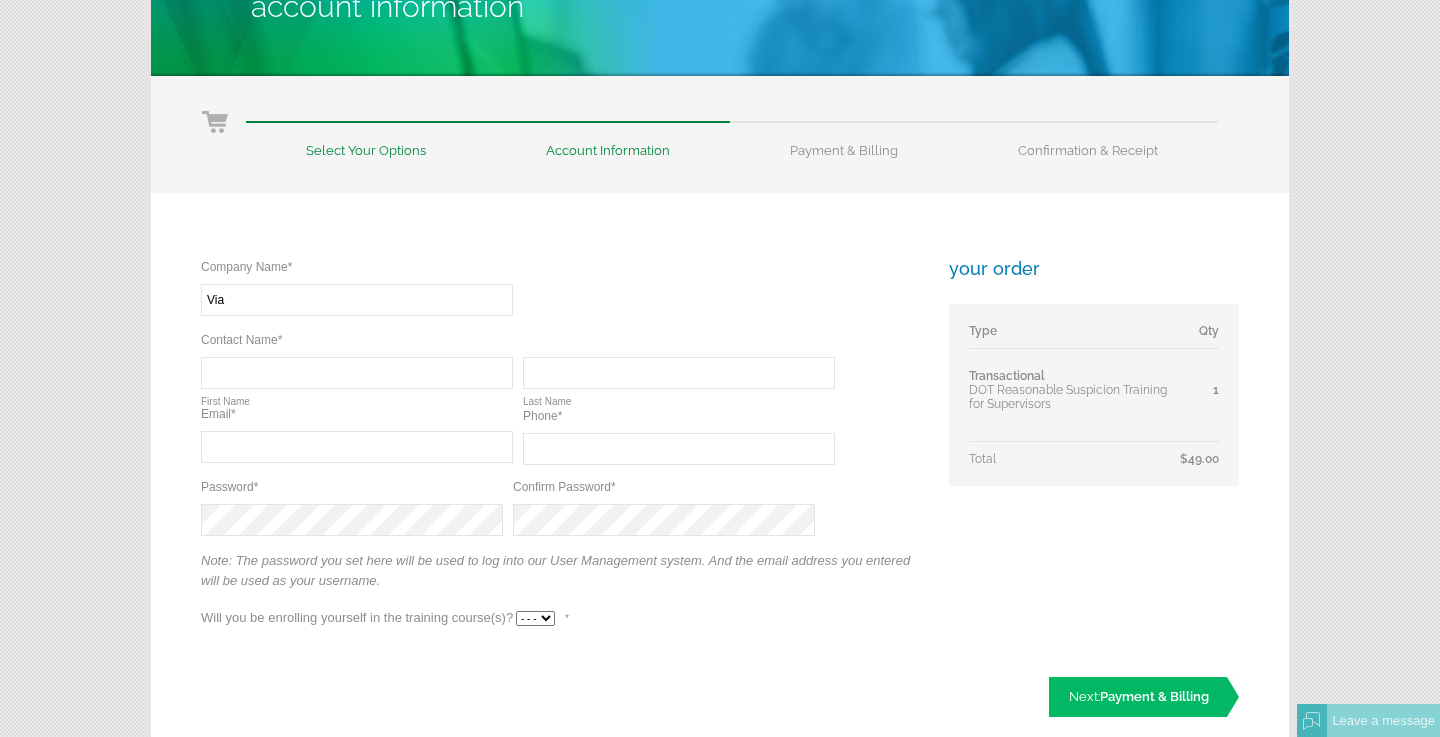 type on "Via" 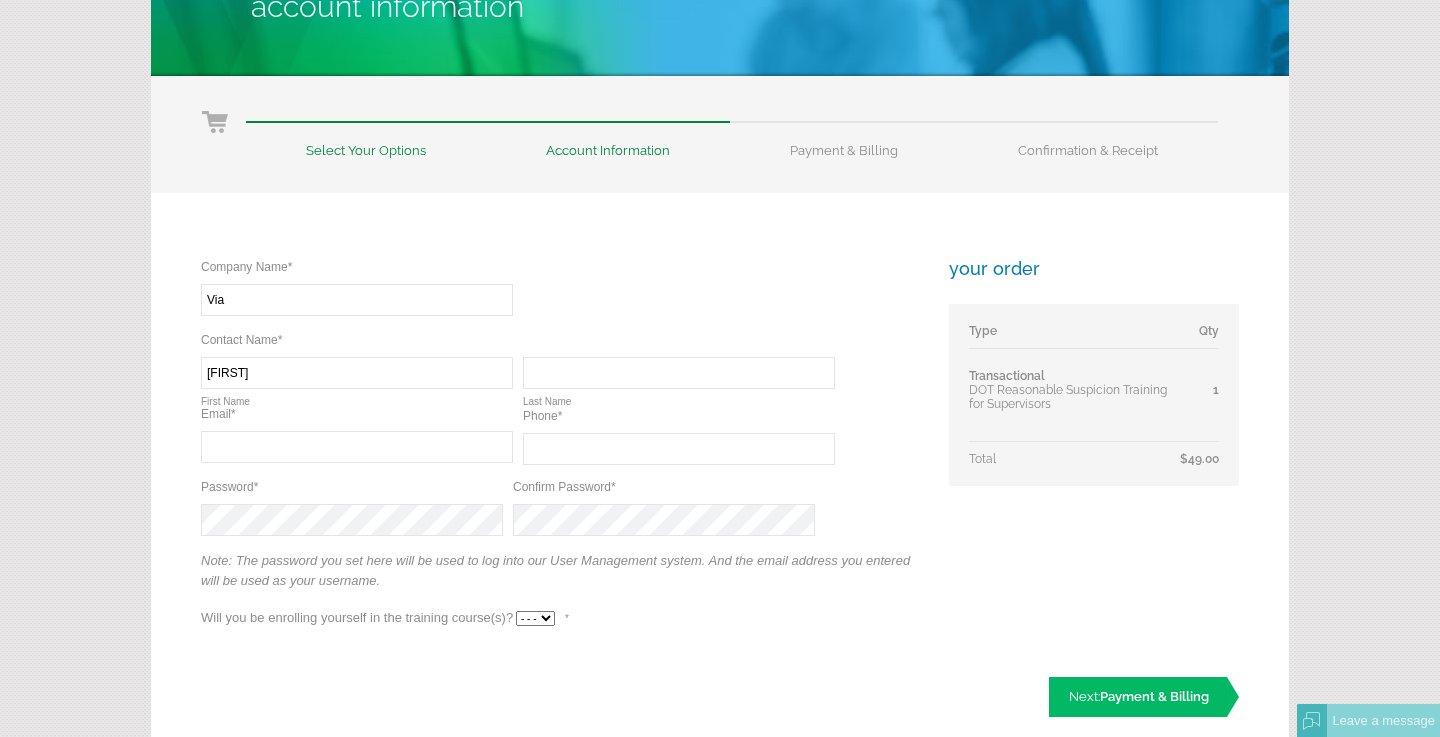 type on "[FIRST]" 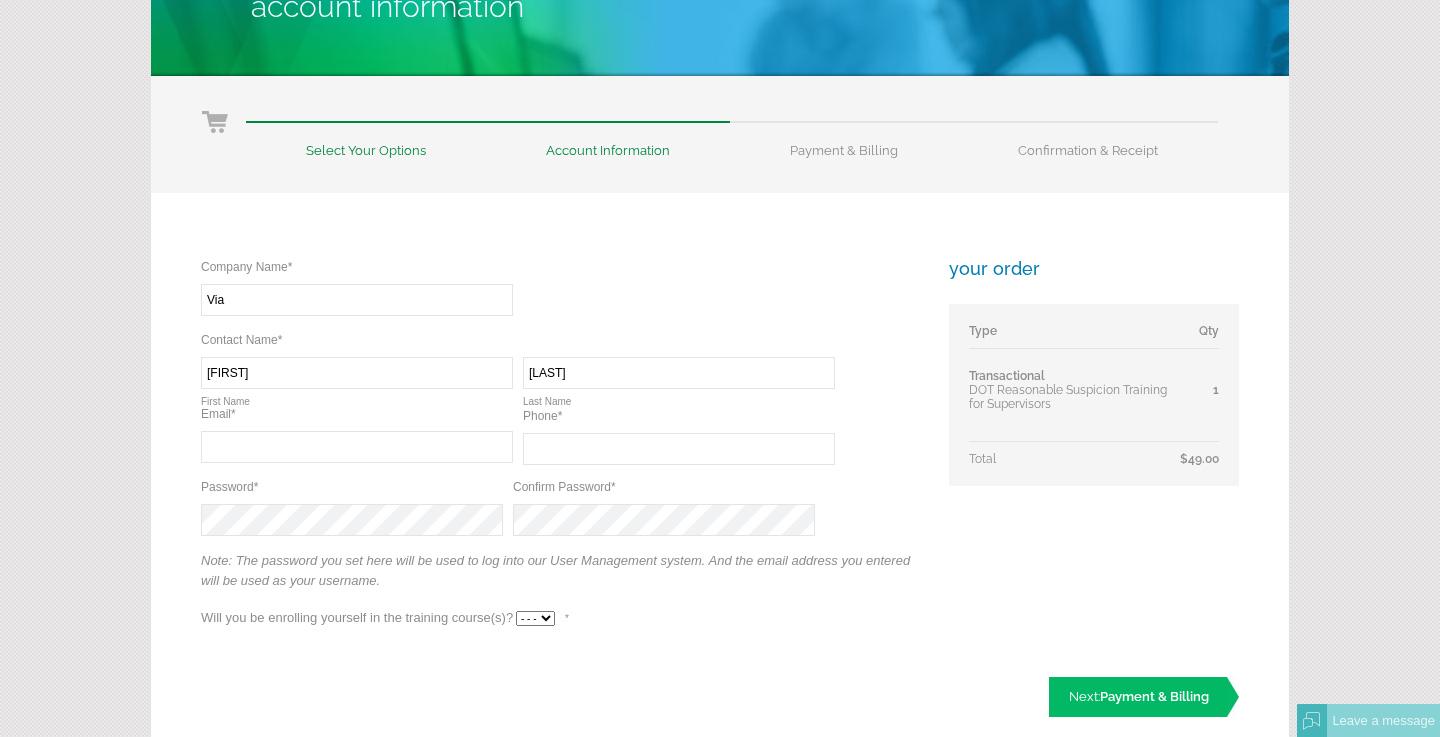 type on "[LAST]" 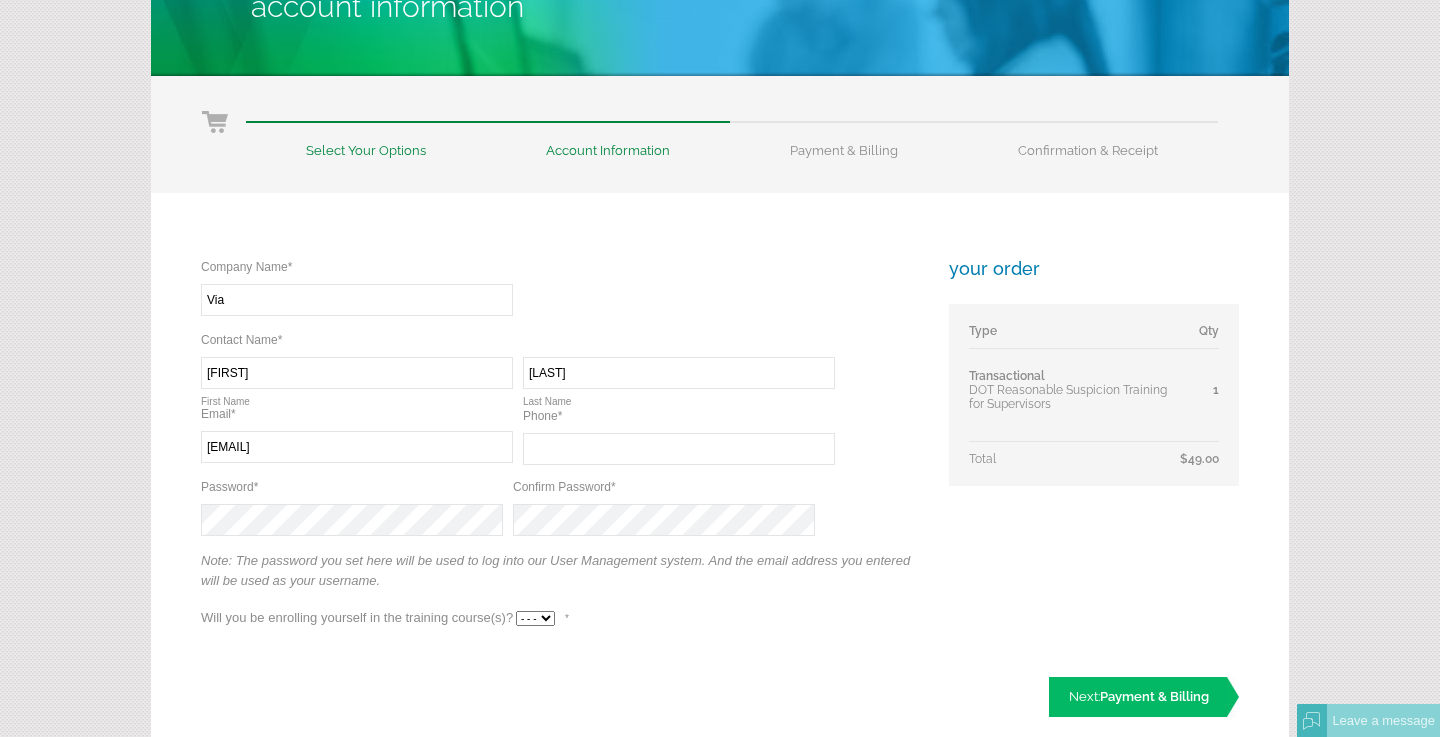 type on "[EMAIL]" 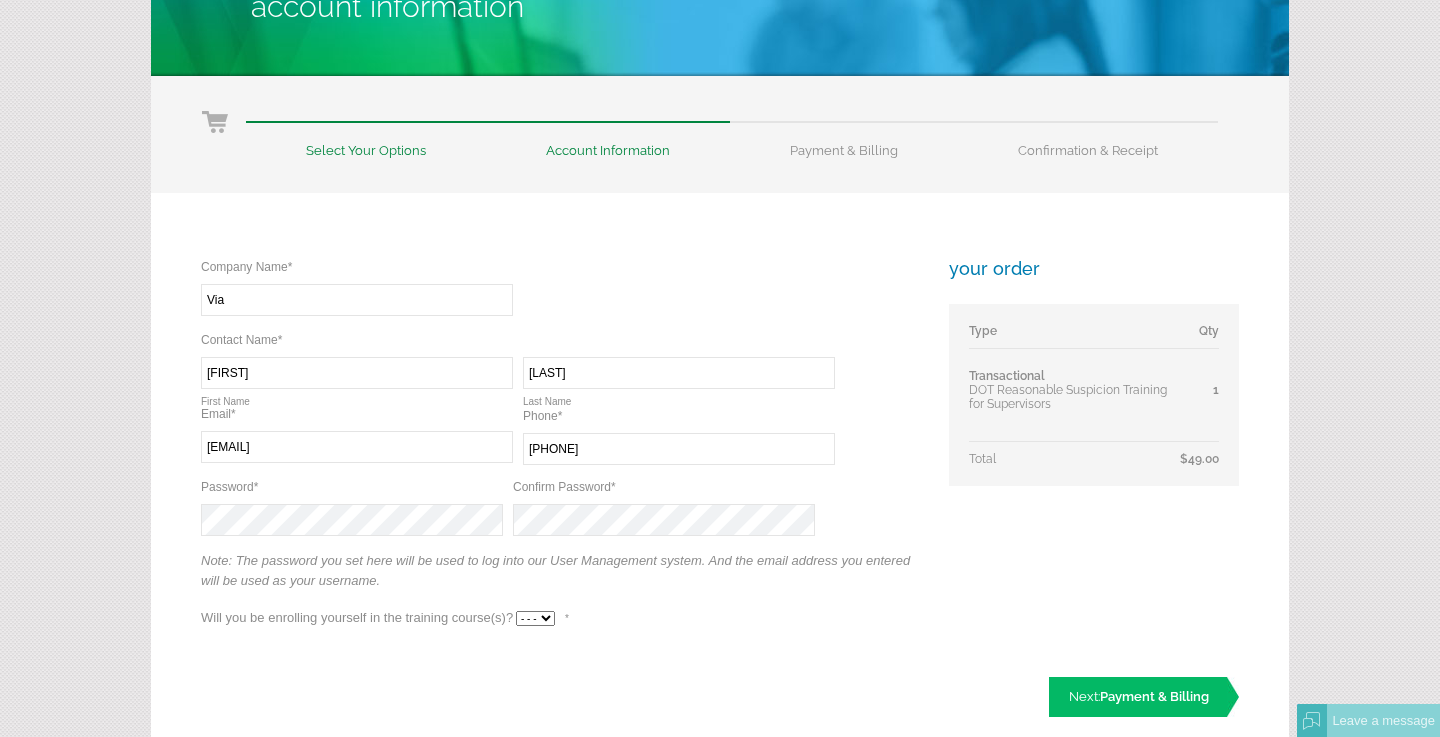 type on "[PHONE]" 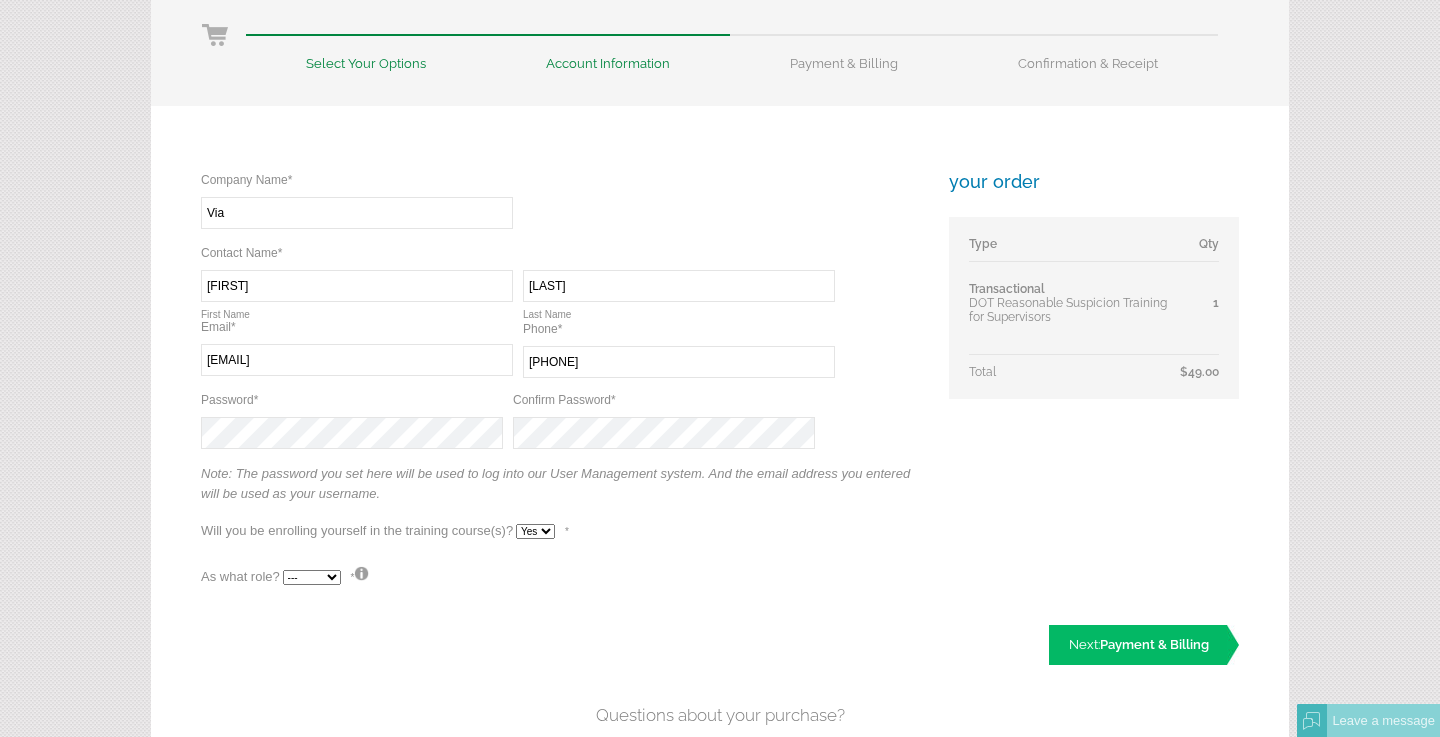 scroll, scrollTop: 259, scrollLeft: 0, axis: vertical 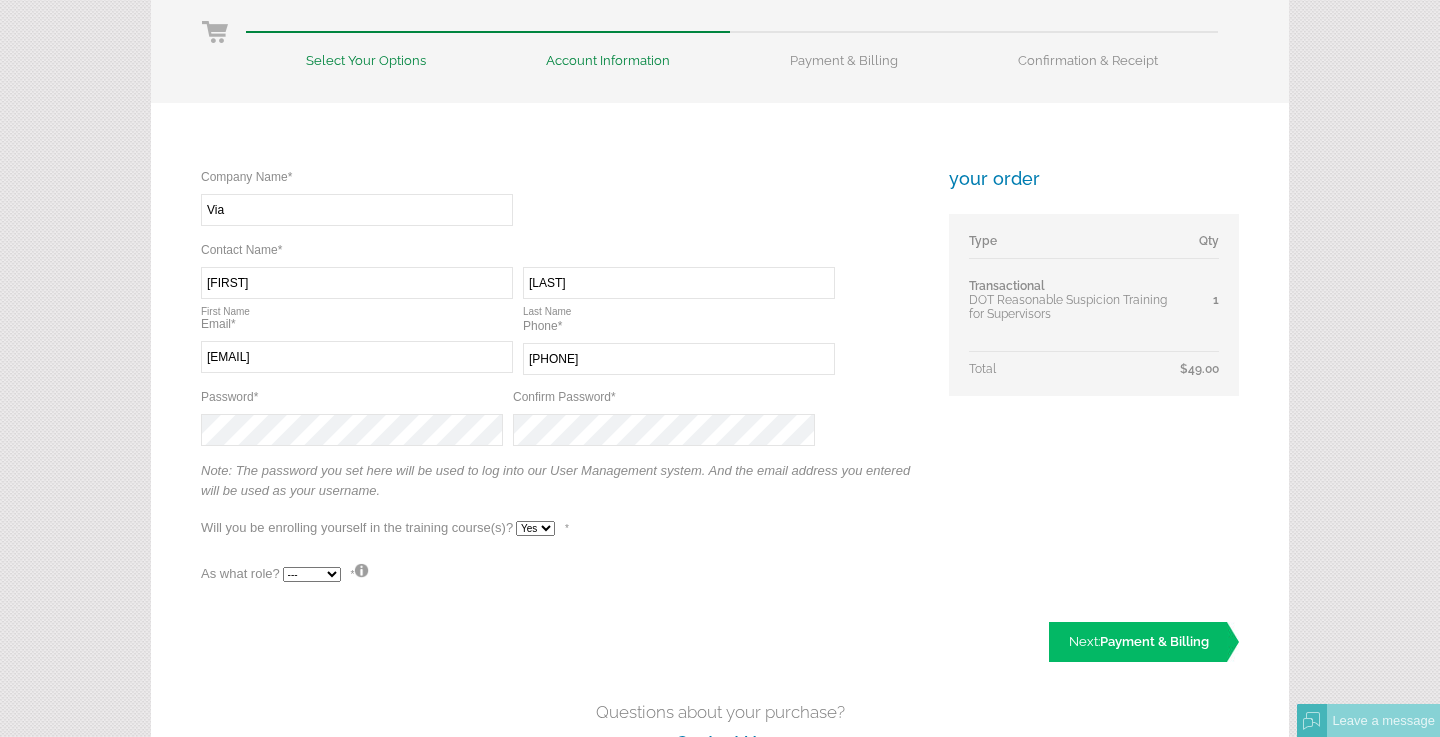 select on "True" 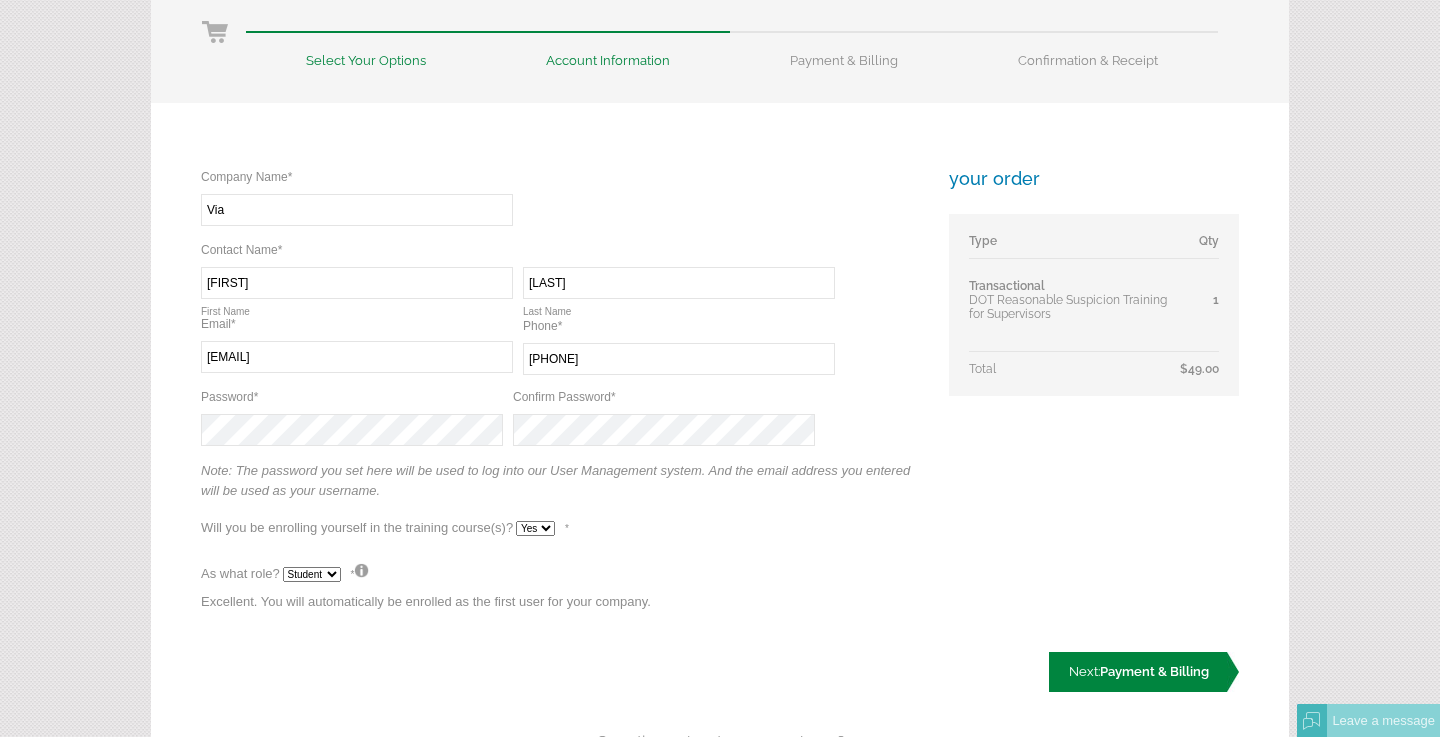 click on "Next:  Payment & Billing" at bounding box center [1144, 672] 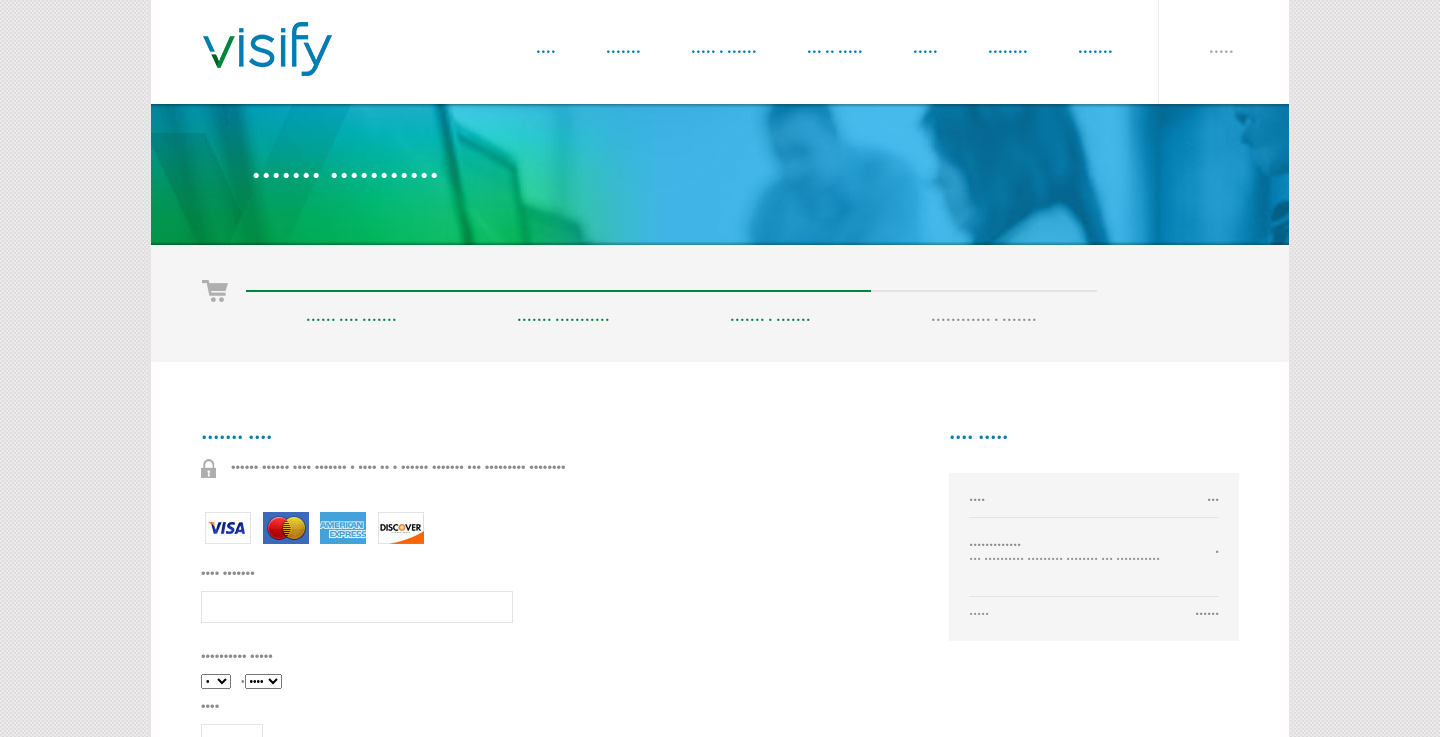 scroll, scrollTop: 0, scrollLeft: 0, axis: both 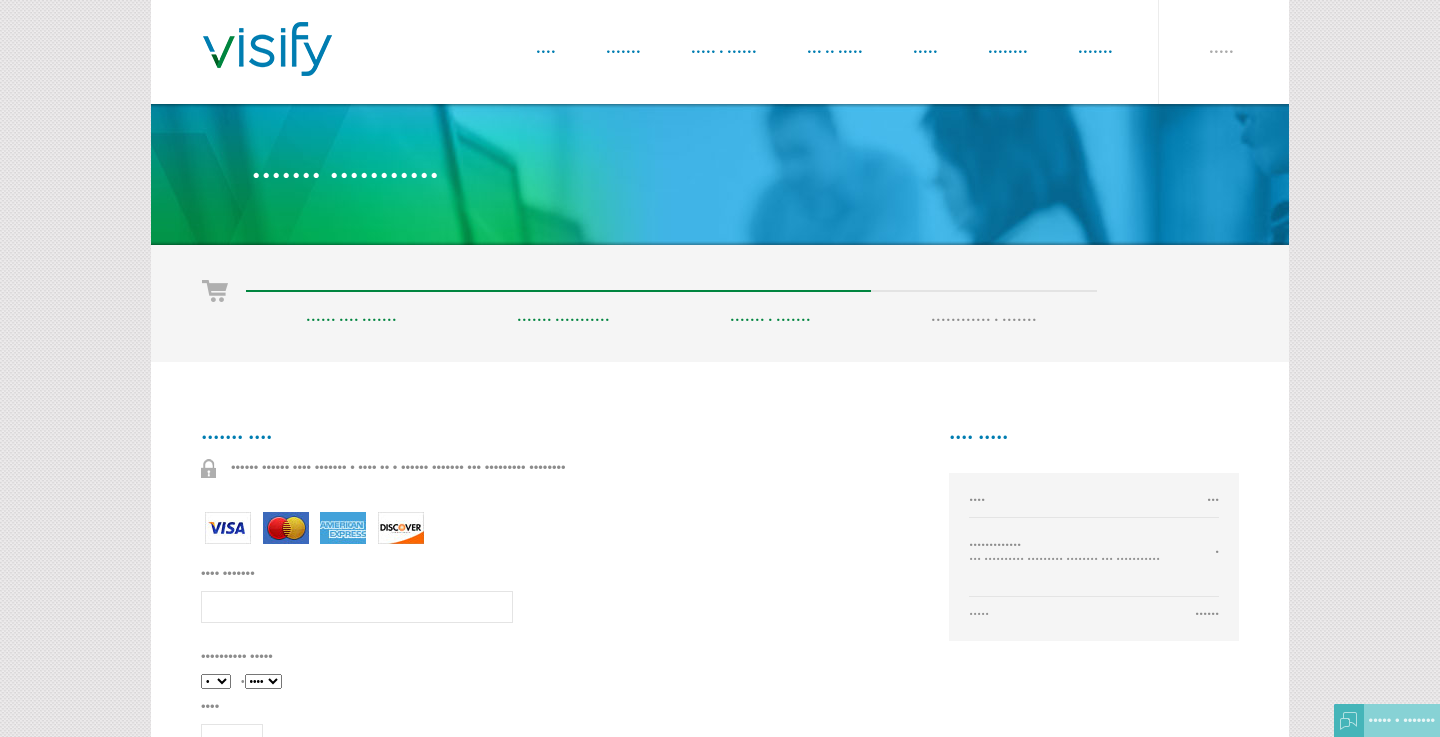 click on "•••• •••••• •" at bounding box center [357, 607] 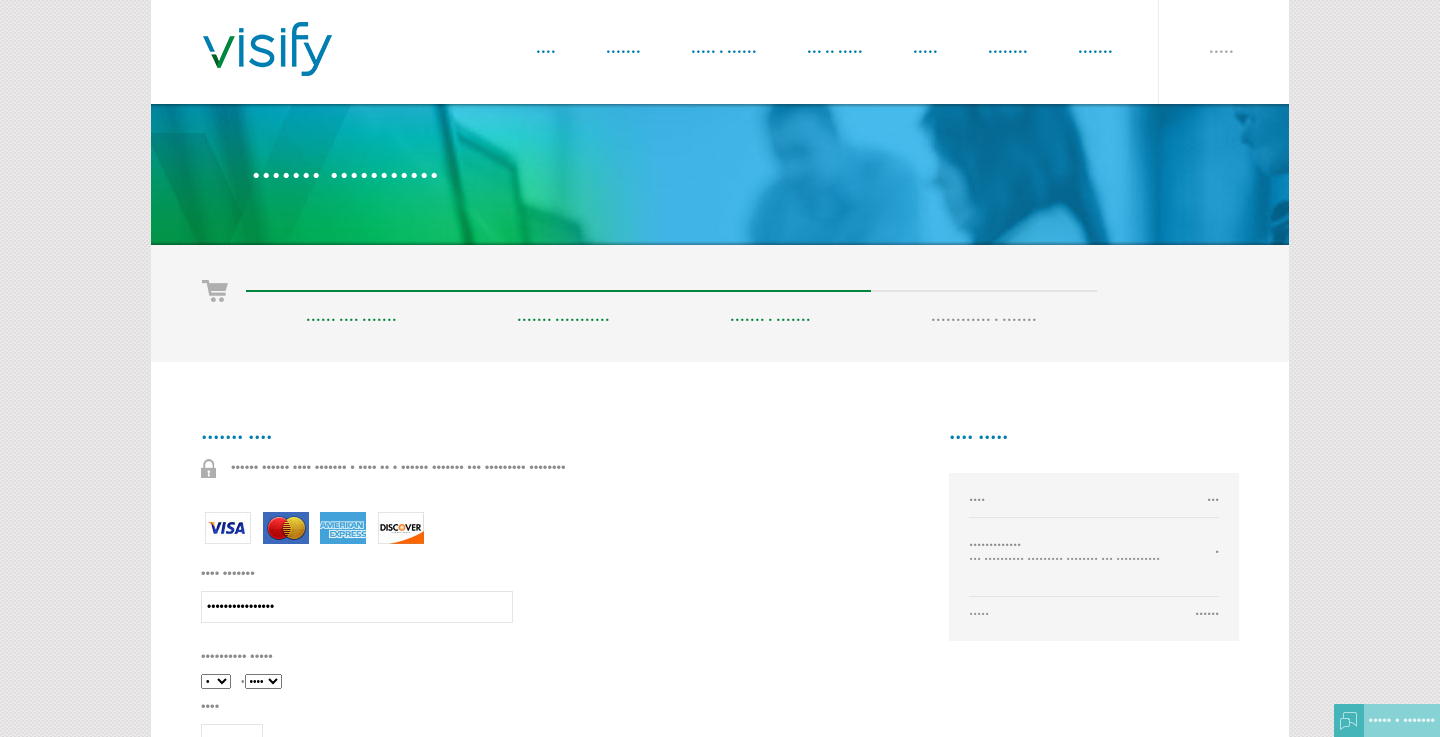 scroll, scrollTop: 513, scrollLeft: 0, axis: vertical 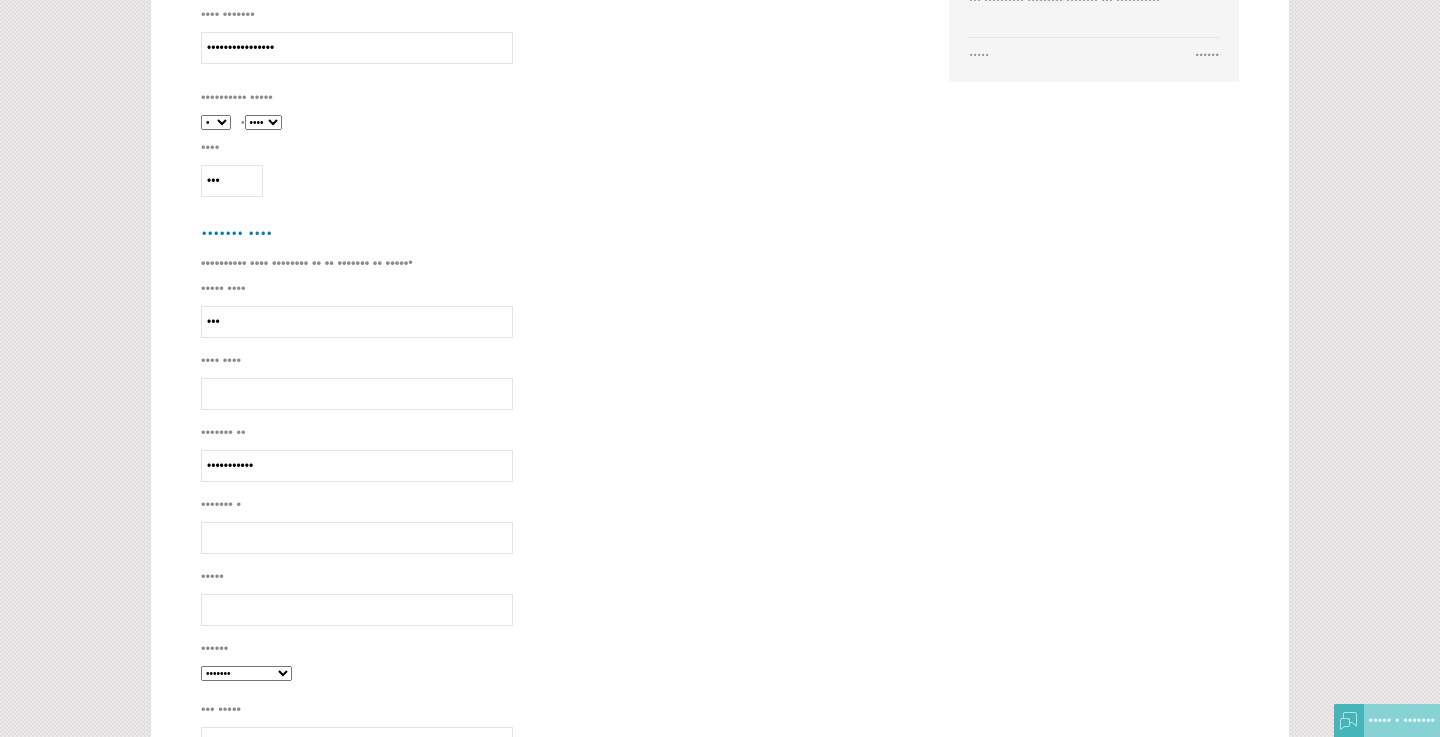 type on "•••••••••••" 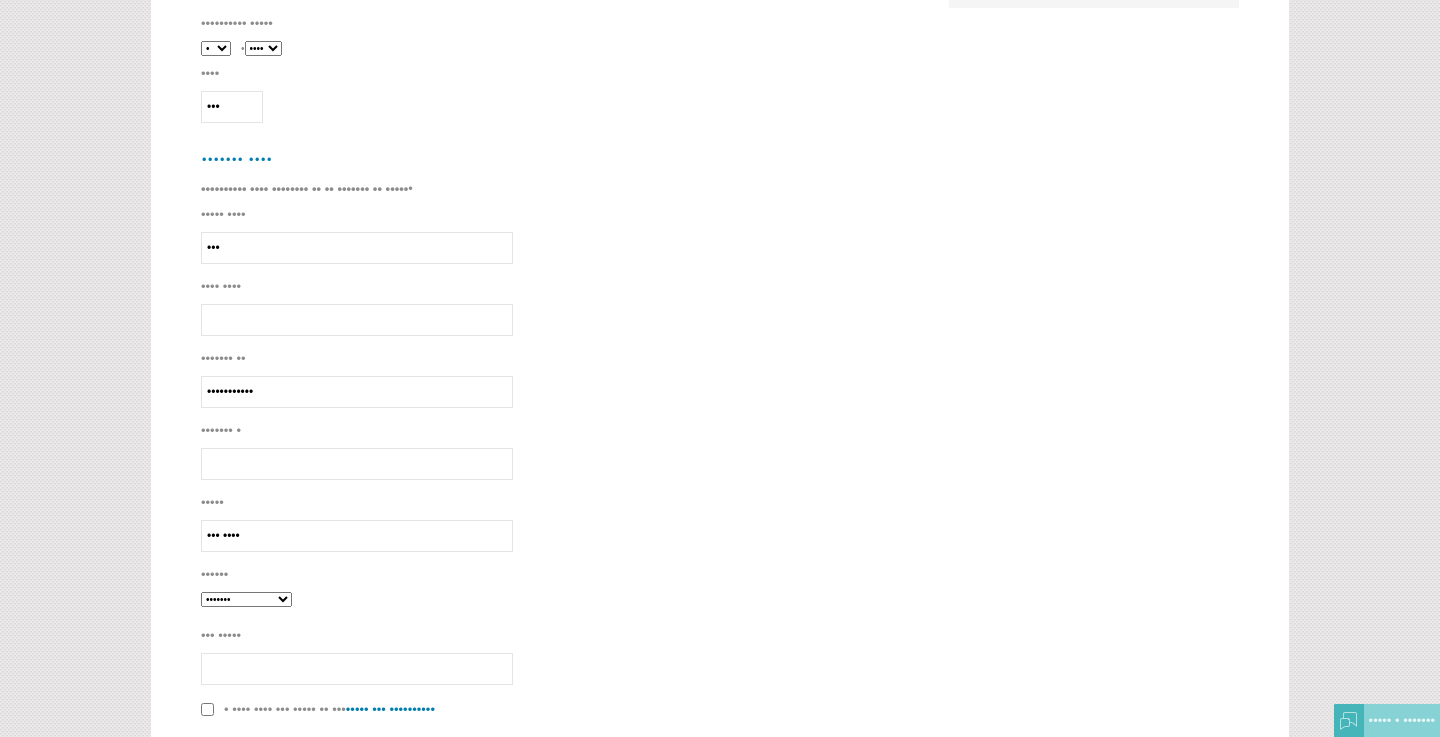 scroll, scrollTop: 660, scrollLeft: 0, axis: vertical 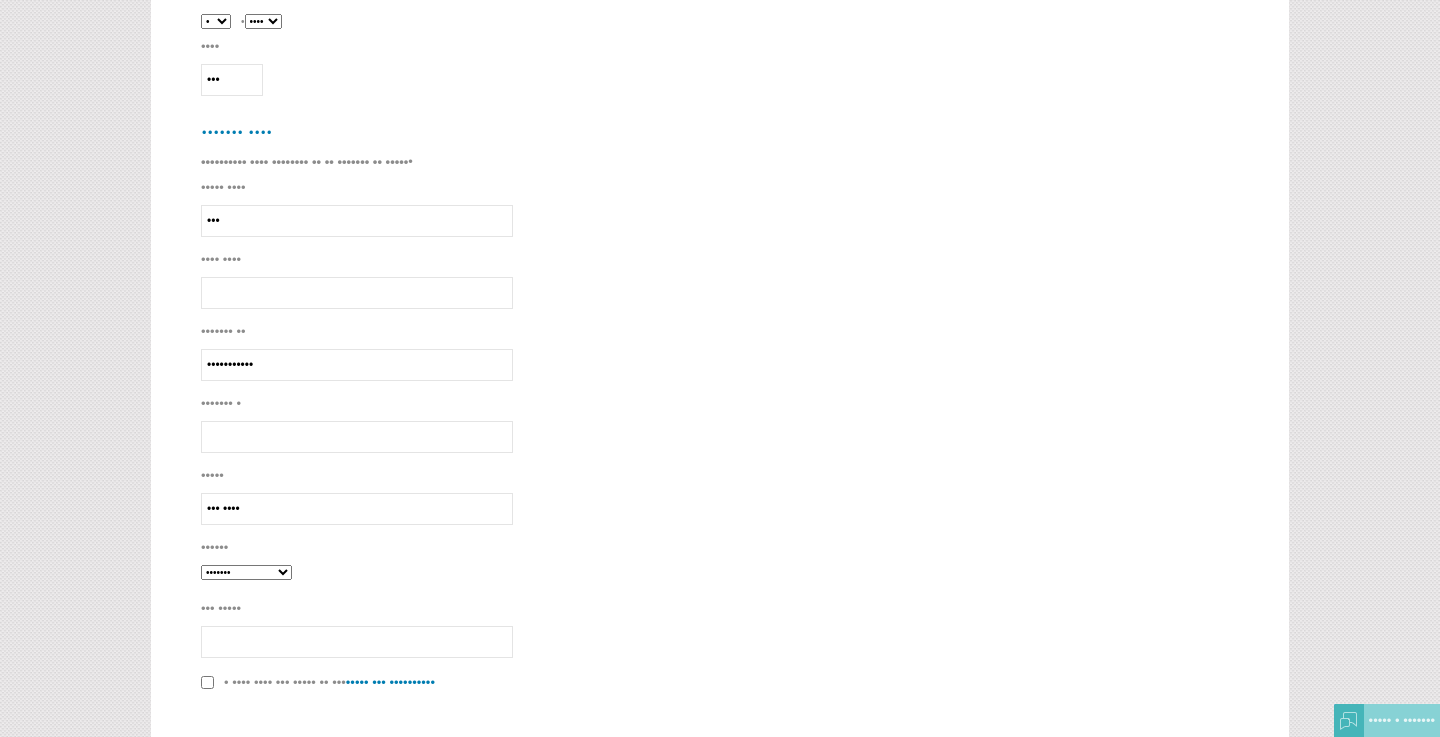 type on "••• ••••" 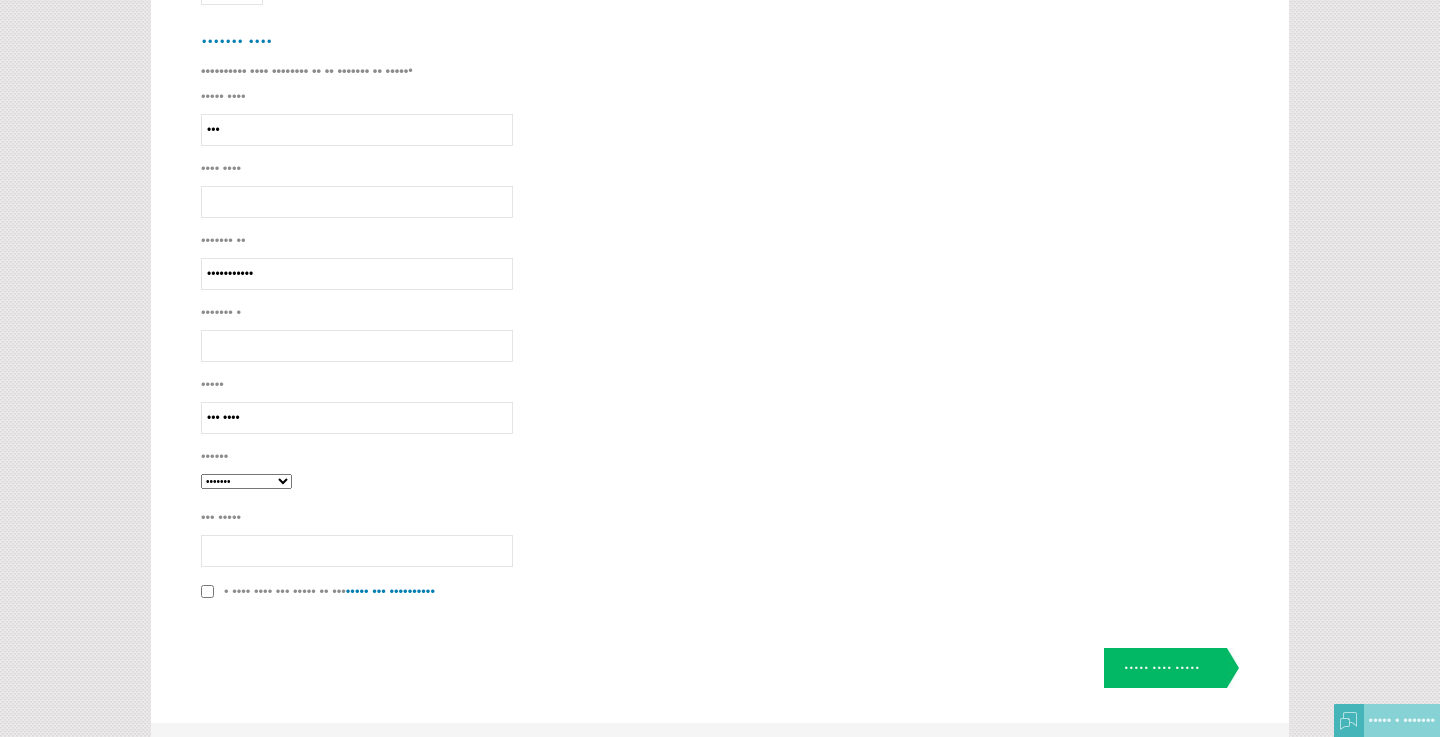 scroll, scrollTop: 764, scrollLeft: 0, axis: vertical 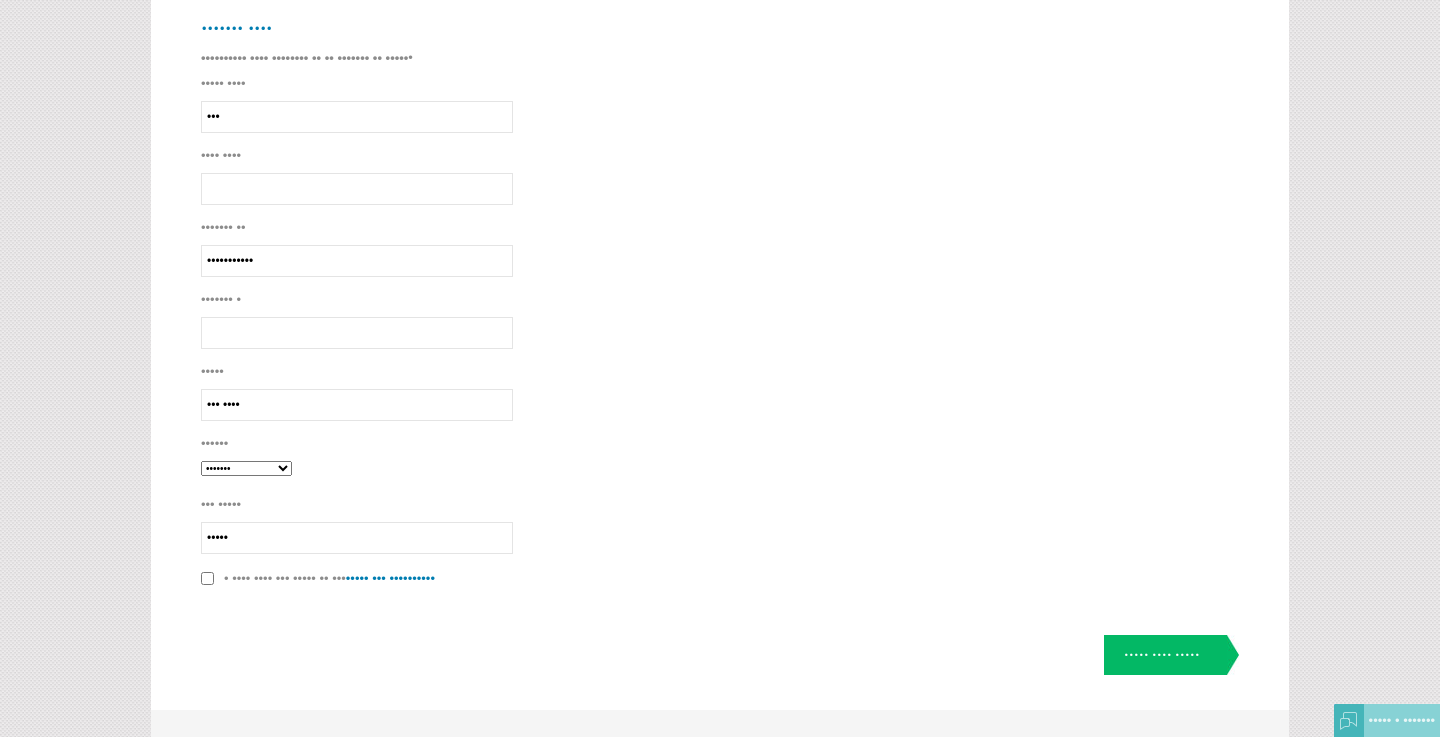 type on "•••••" 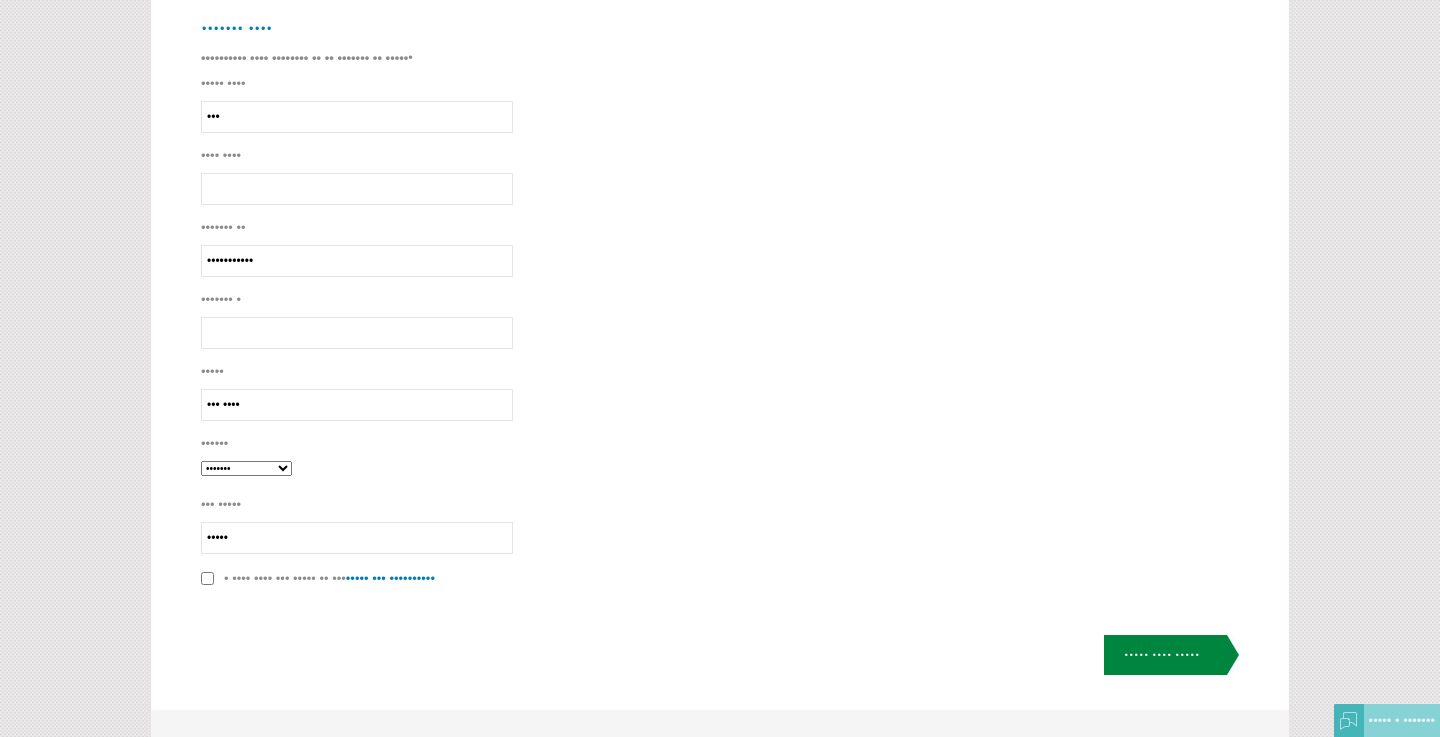 click on "••••• •••• •••••" at bounding box center [1171, 655] 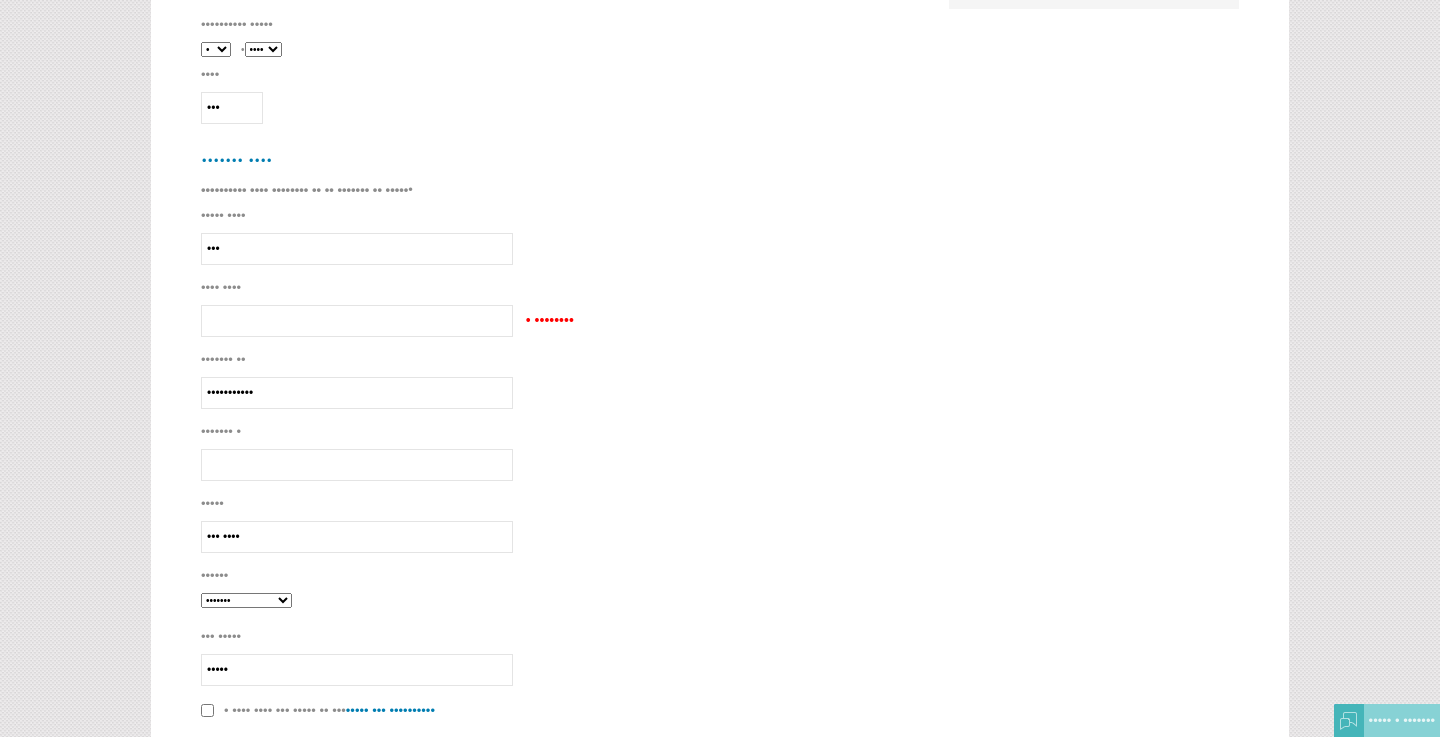 scroll, scrollTop: 607, scrollLeft: 0, axis: vertical 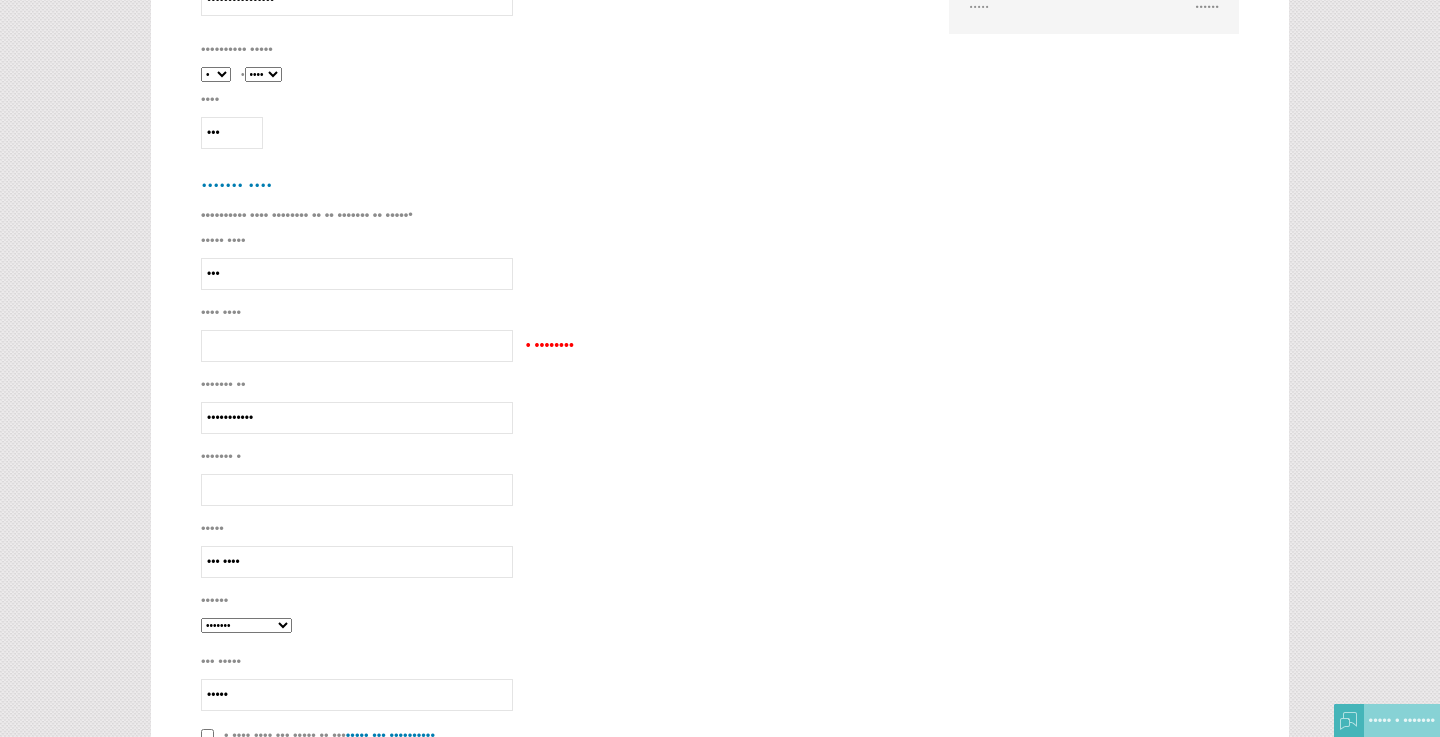 click on "•••• ••••" at bounding box center [357, 346] 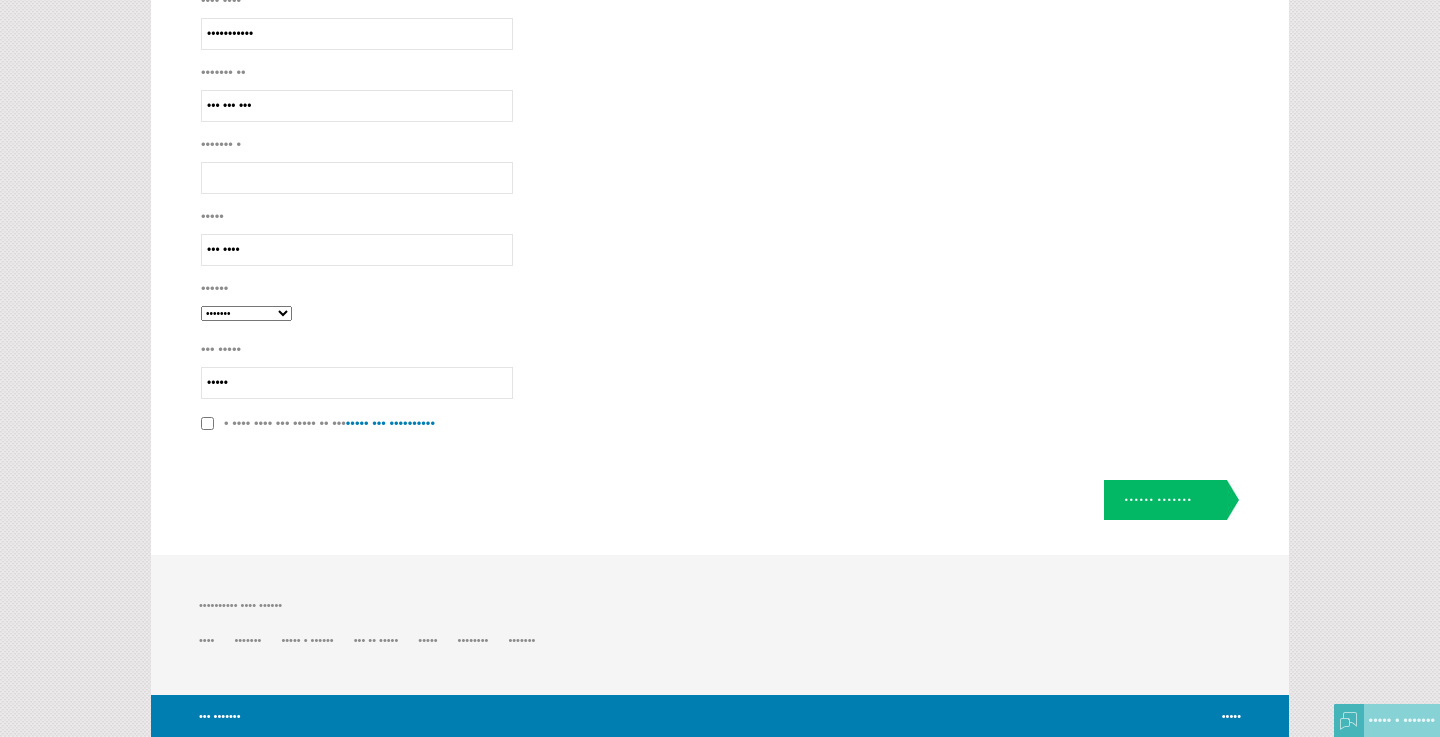 scroll, scrollTop: 918, scrollLeft: 0, axis: vertical 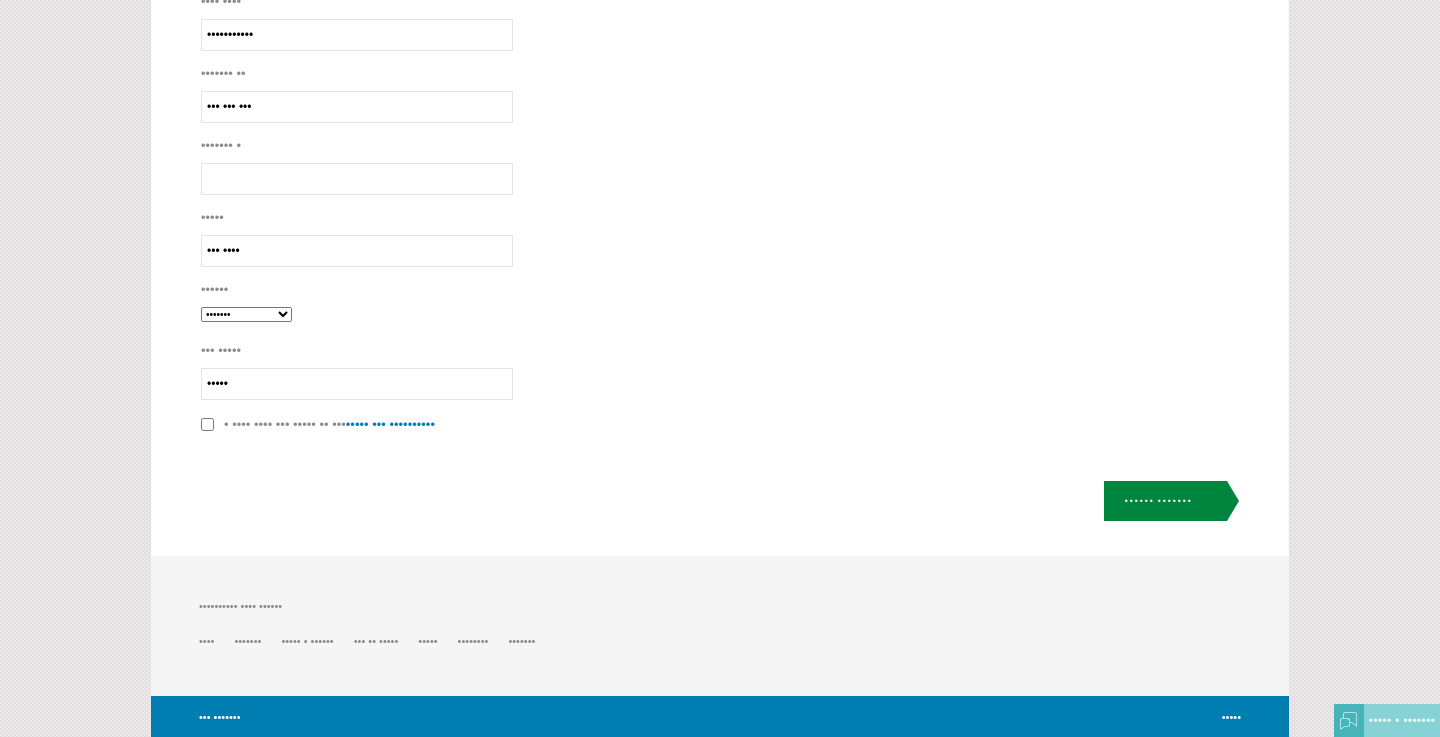type on "114 5th ave" 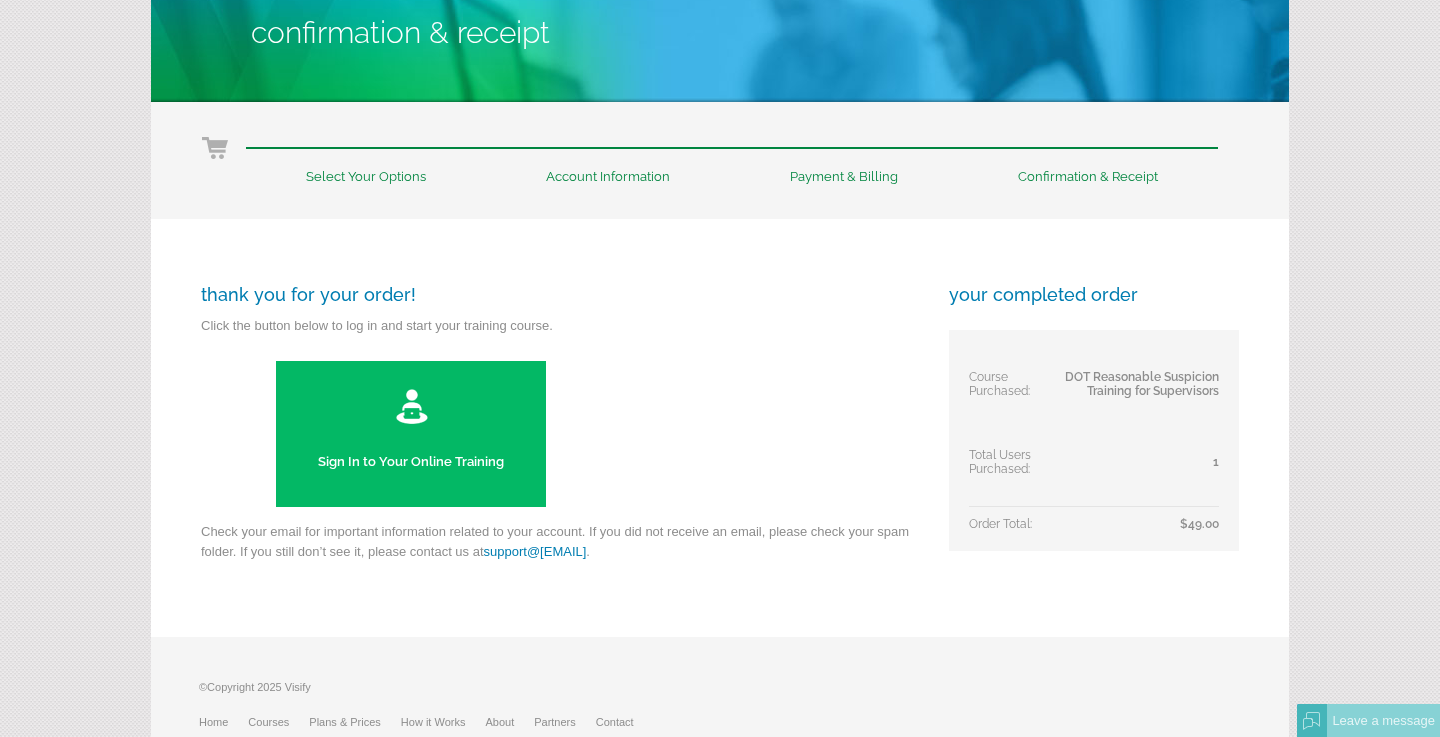 scroll, scrollTop: 143, scrollLeft: 0, axis: vertical 